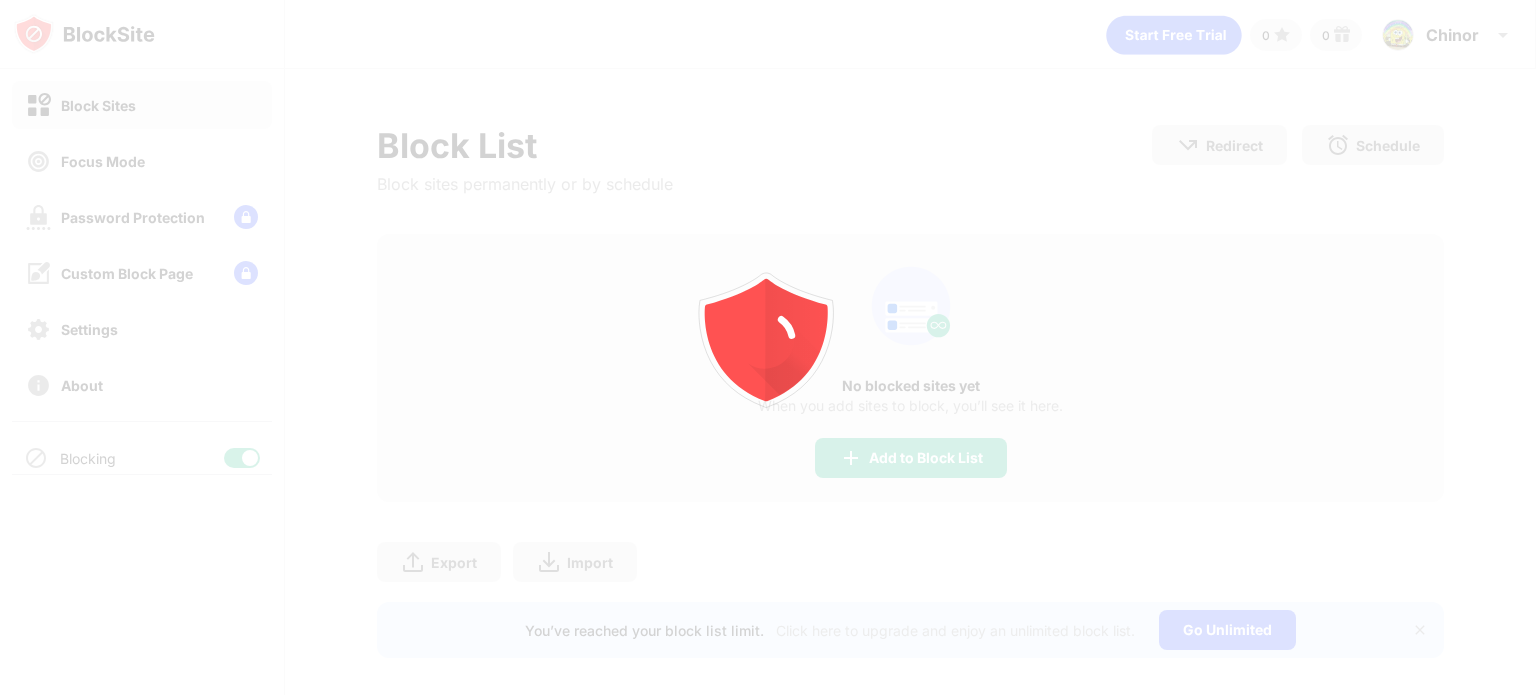 scroll, scrollTop: 0, scrollLeft: 0, axis: both 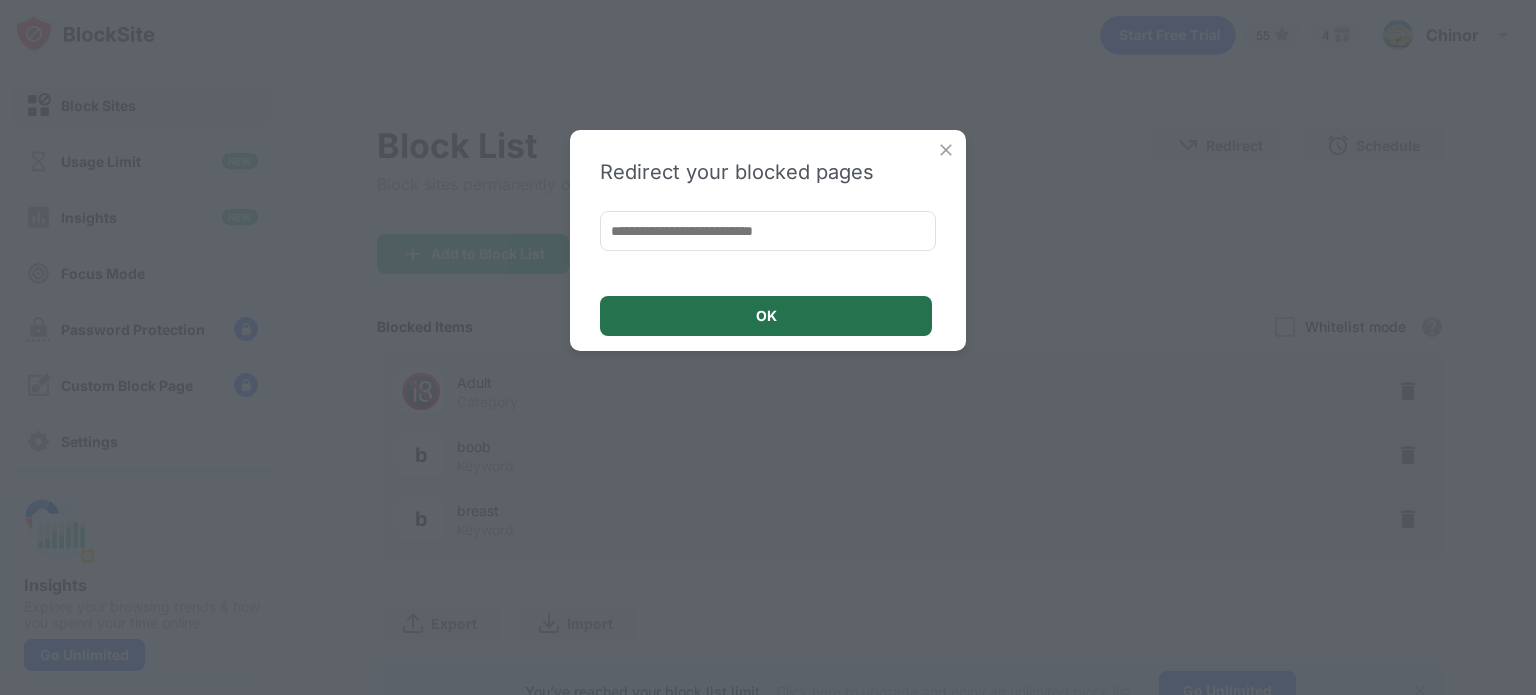 click on "OK" at bounding box center [766, 316] 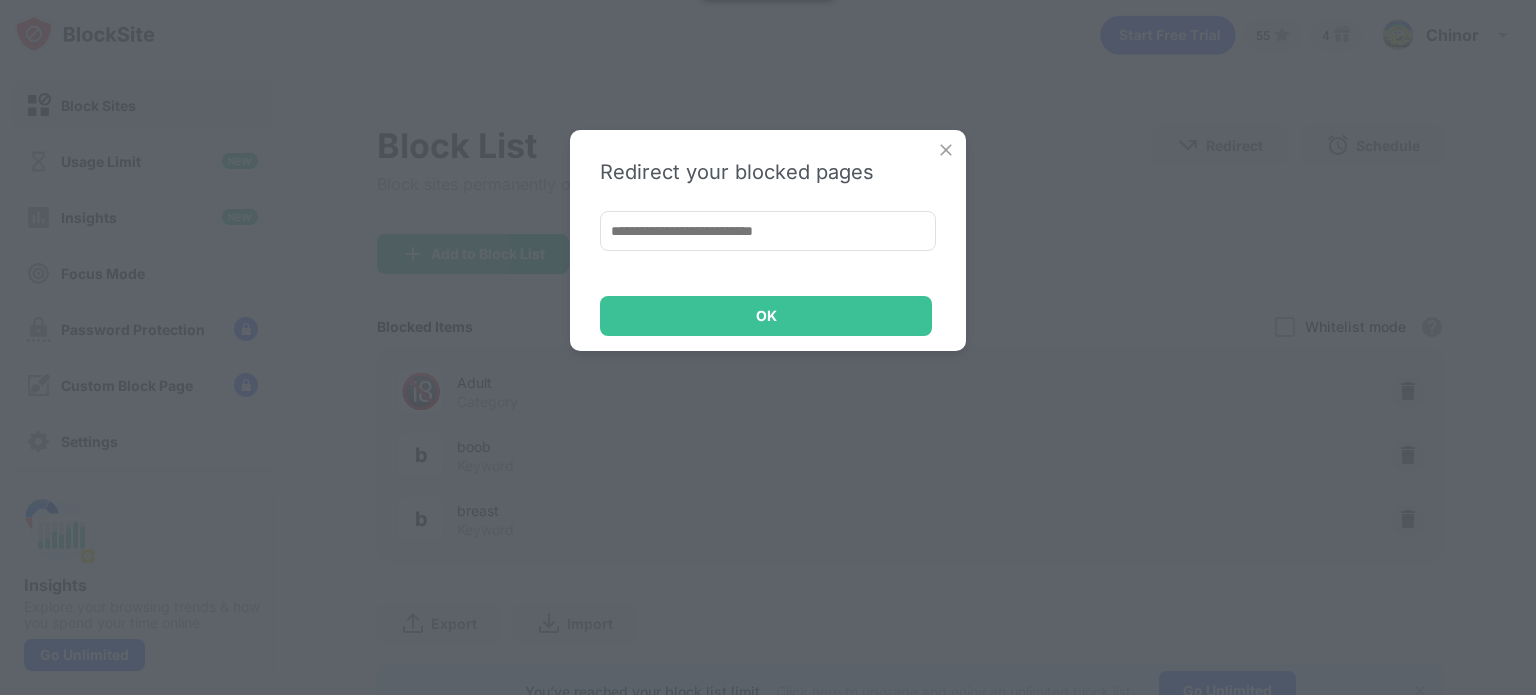 click on "Redirect your blocked pages OK" at bounding box center [768, 240] 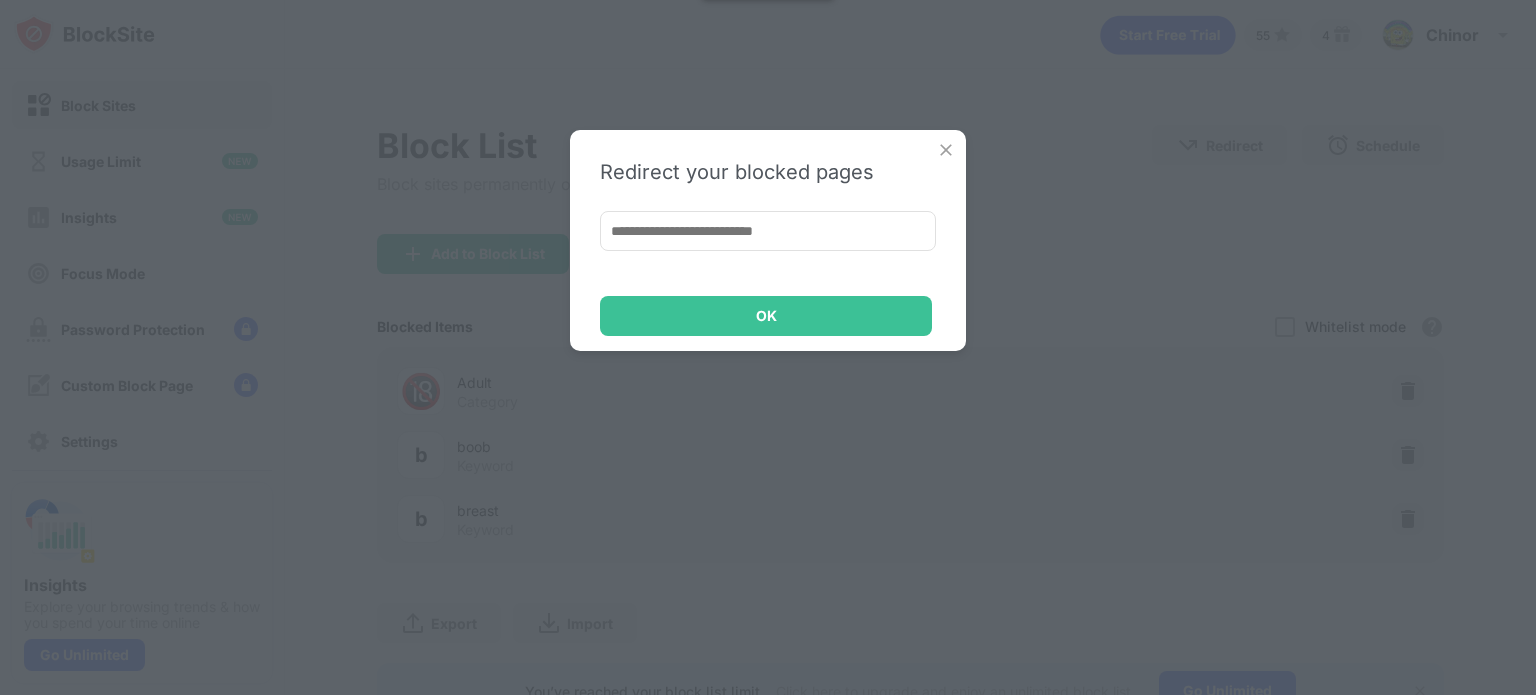 click at bounding box center [946, 150] 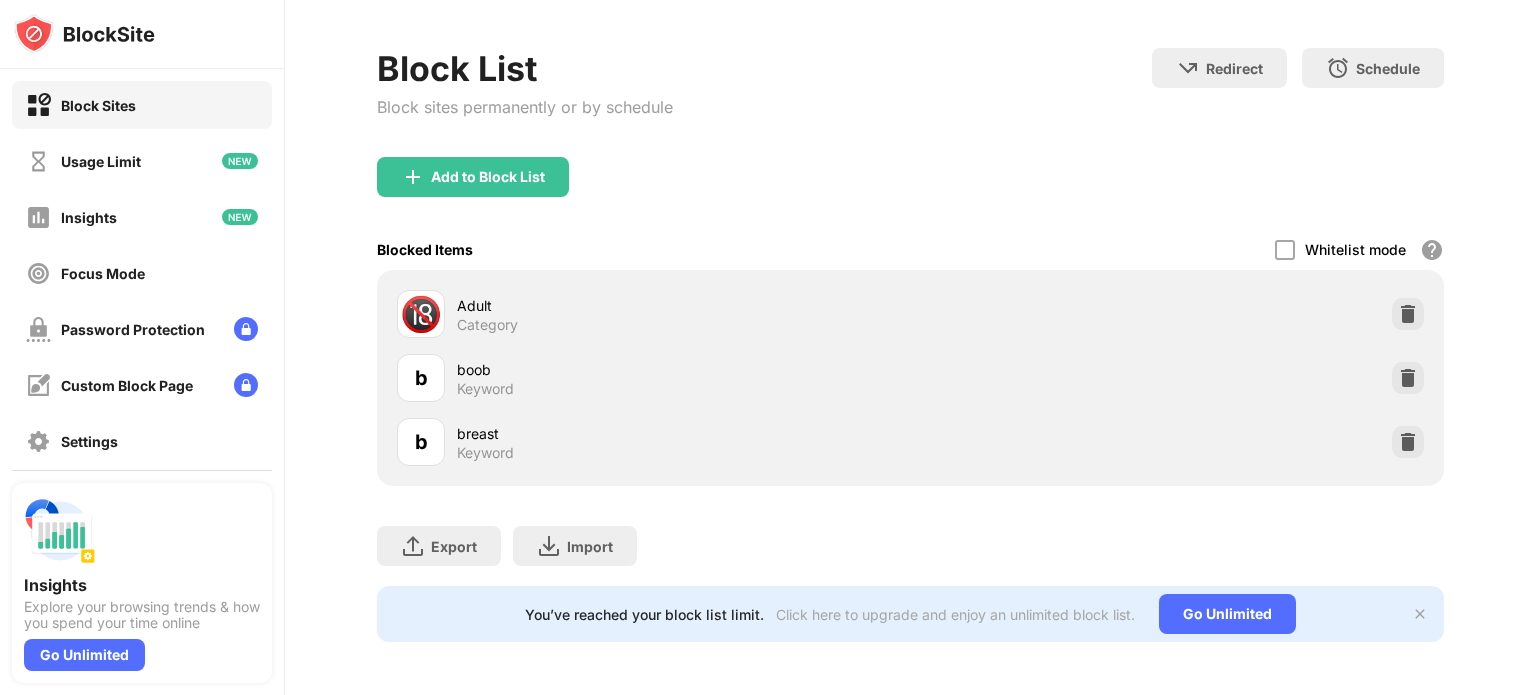 scroll, scrollTop: 93, scrollLeft: 0, axis: vertical 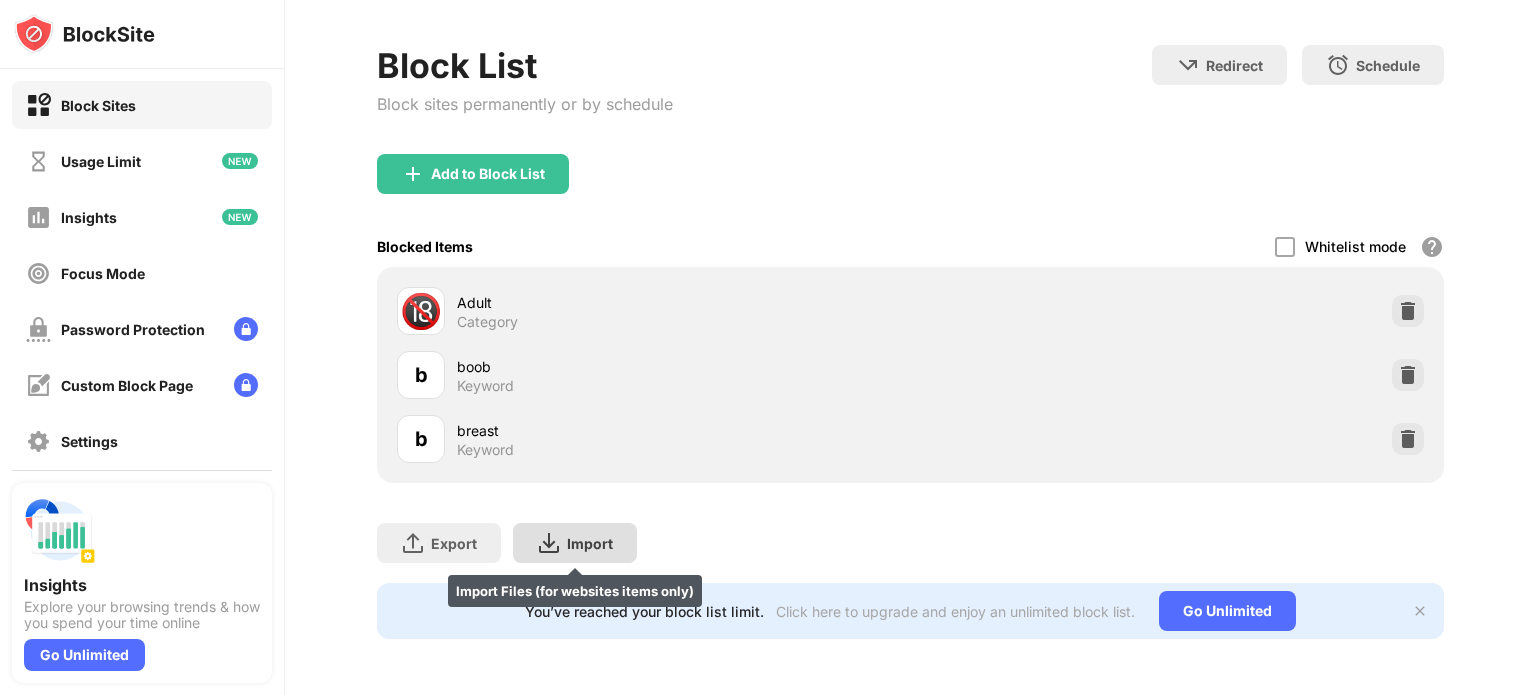 click at bounding box center (549, 543) 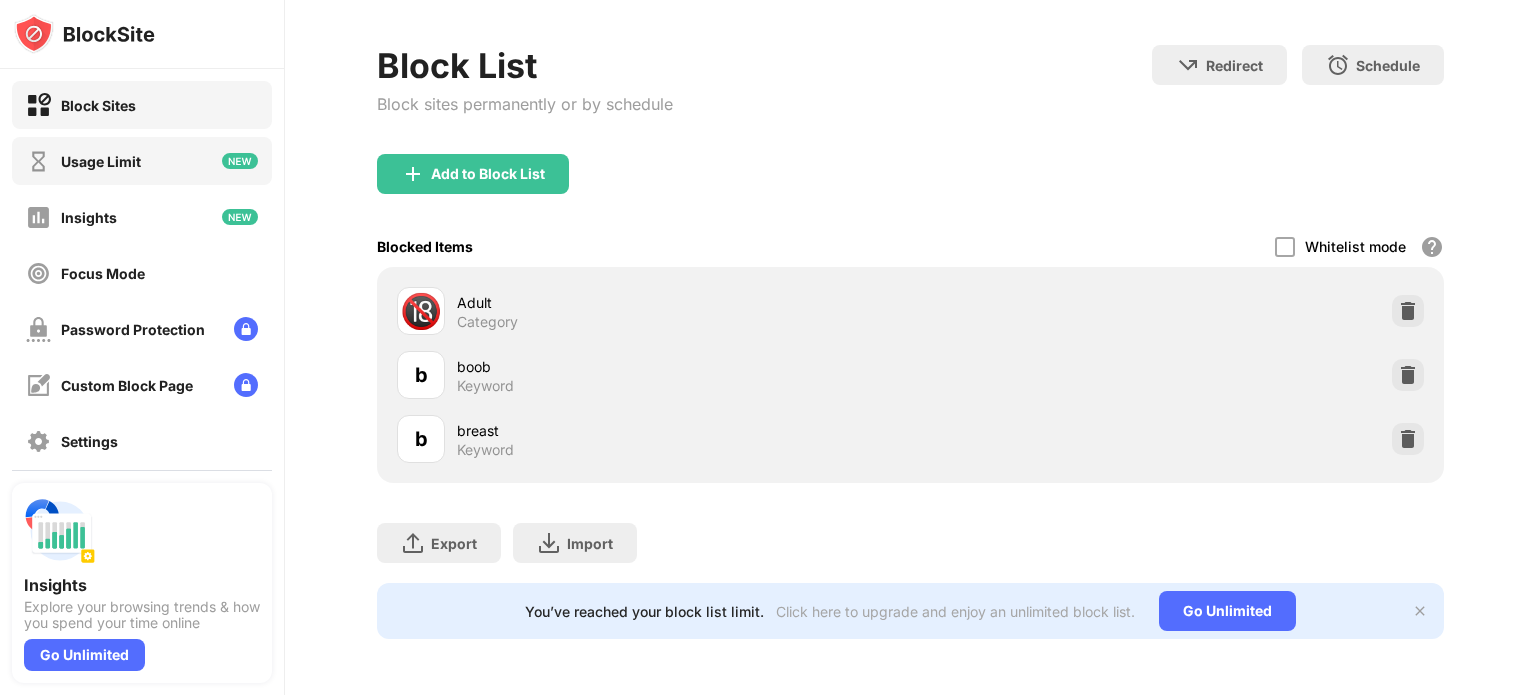 click on "Usage Limit" at bounding box center (101, 161) 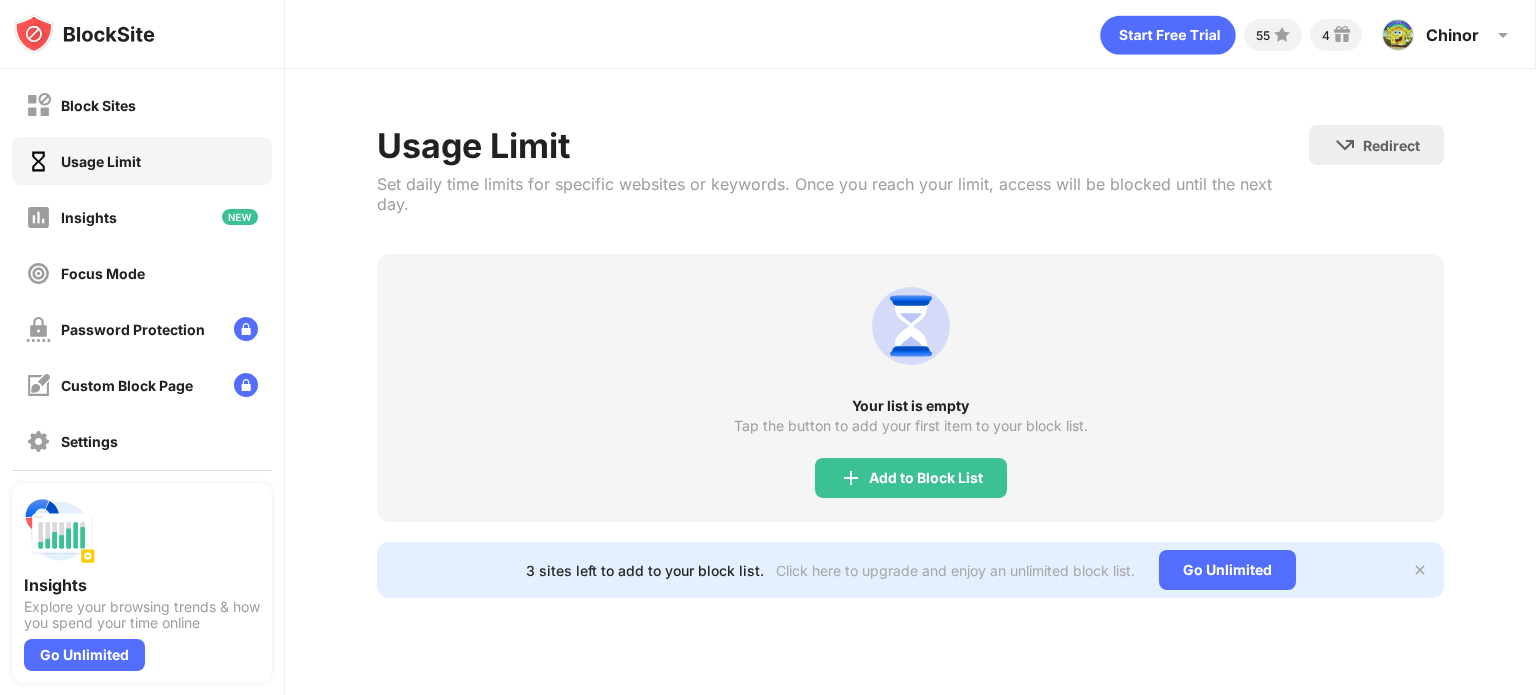 scroll, scrollTop: 0, scrollLeft: 0, axis: both 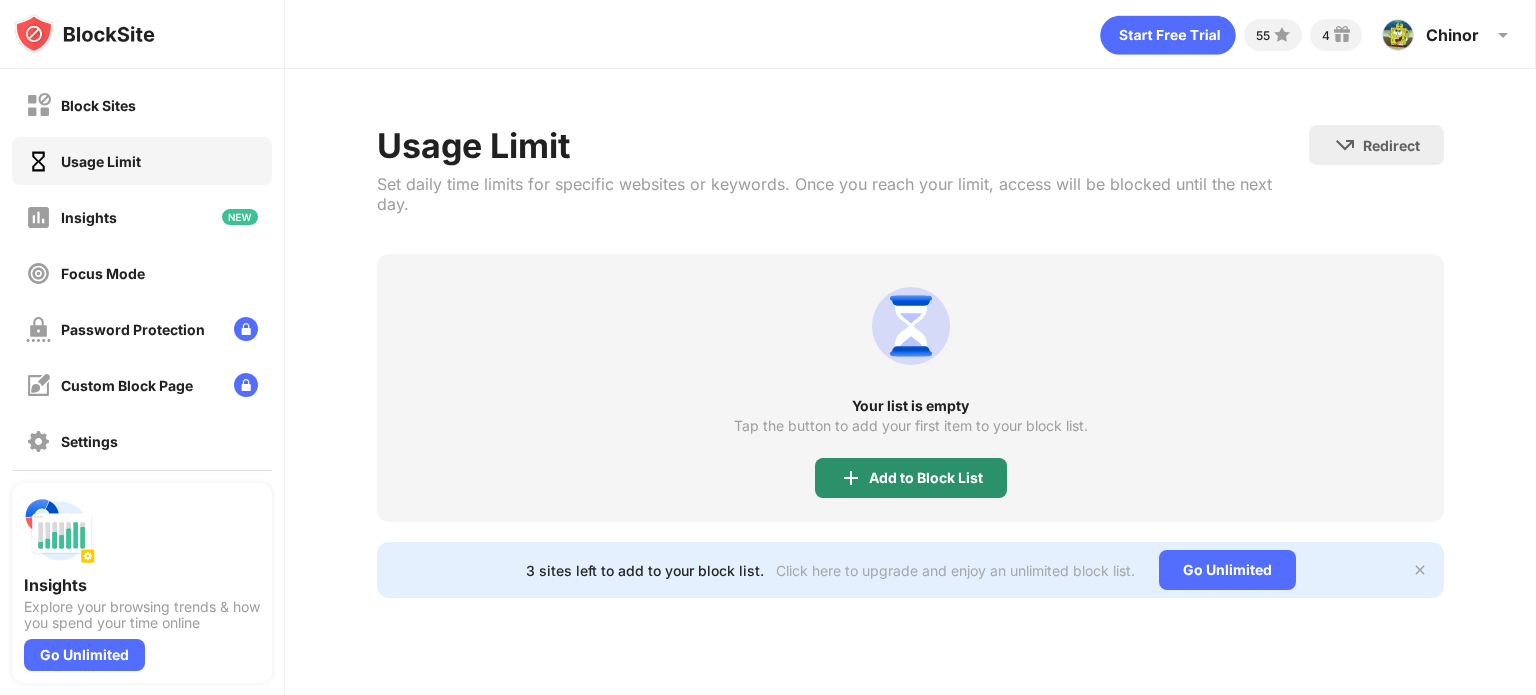 click on "Add to Block List" at bounding box center (911, 478) 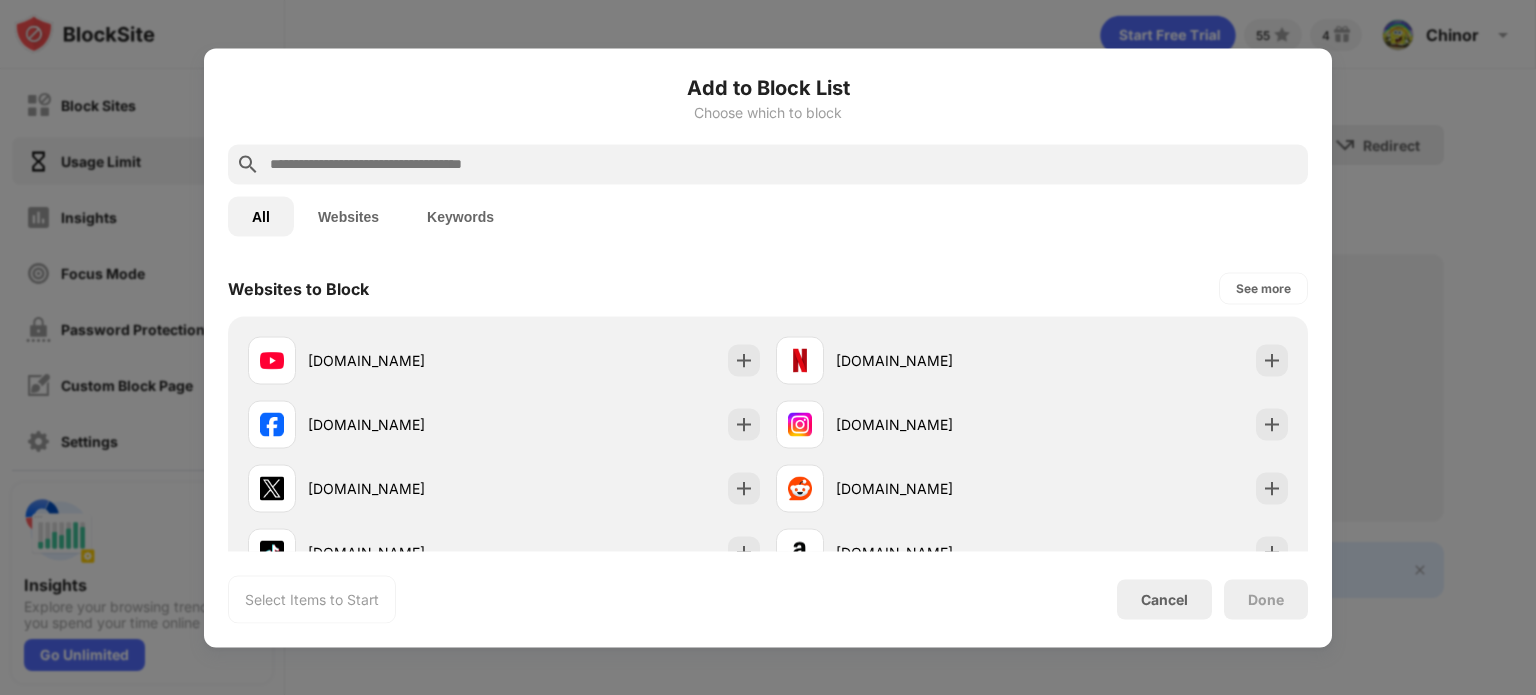 click at bounding box center (784, 164) 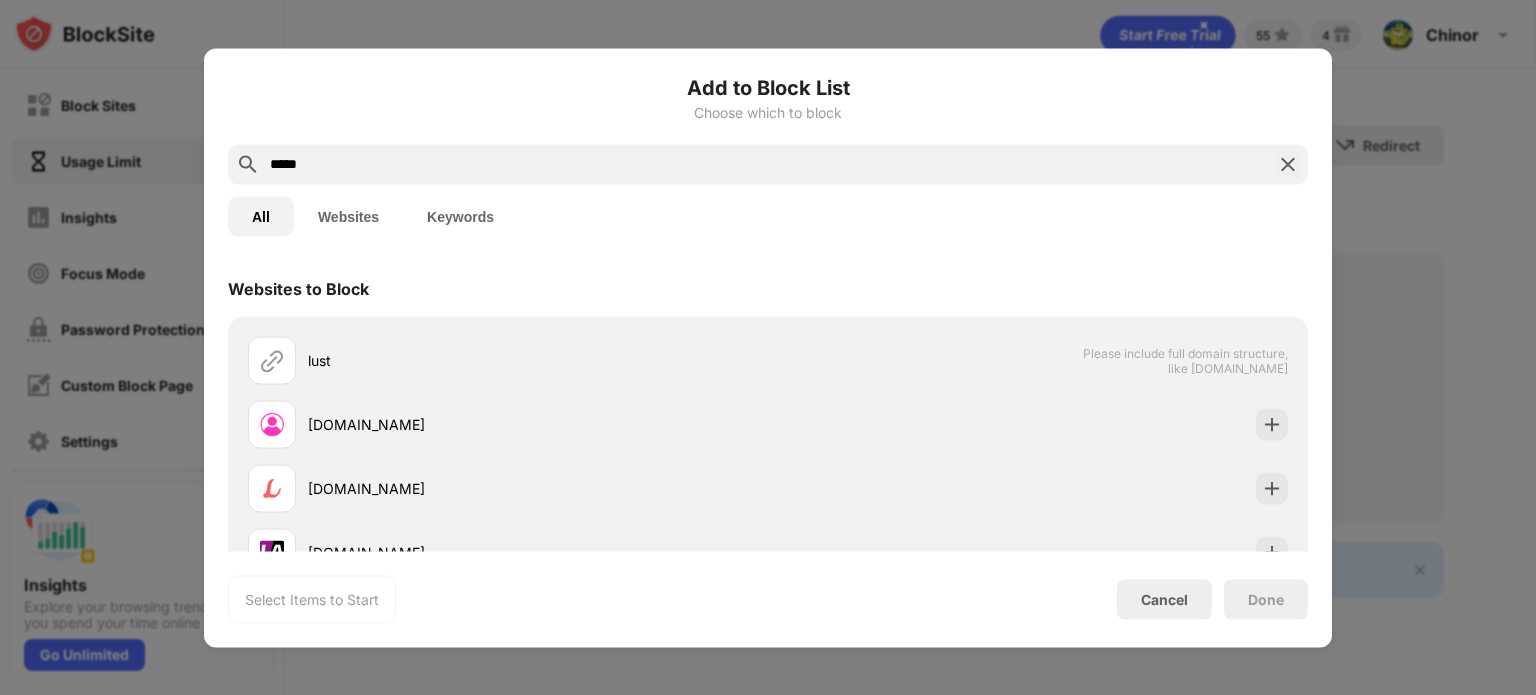 type on "****" 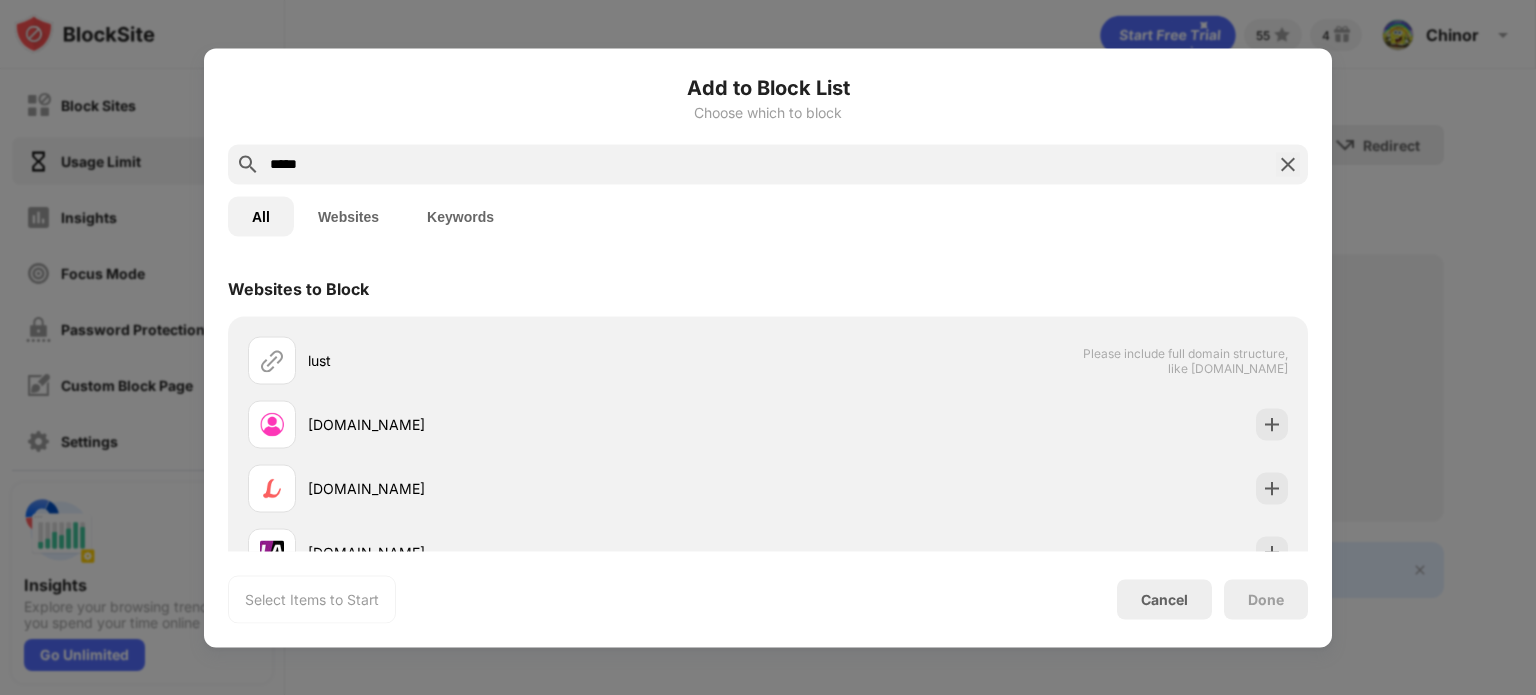 click on "Websites to Block" at bounding box center (768, 288) 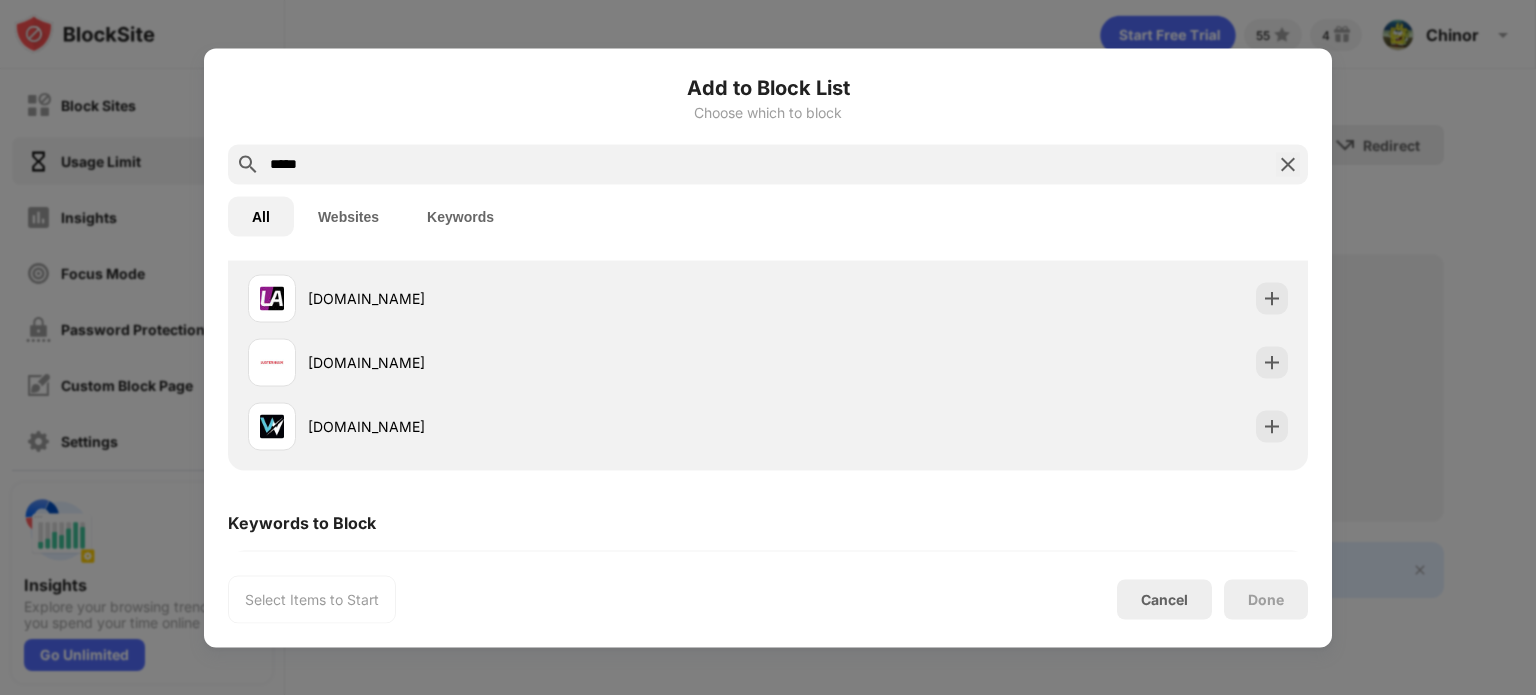 scroll, scrollTop: 340, scrollLeft: 0, axis: vertical 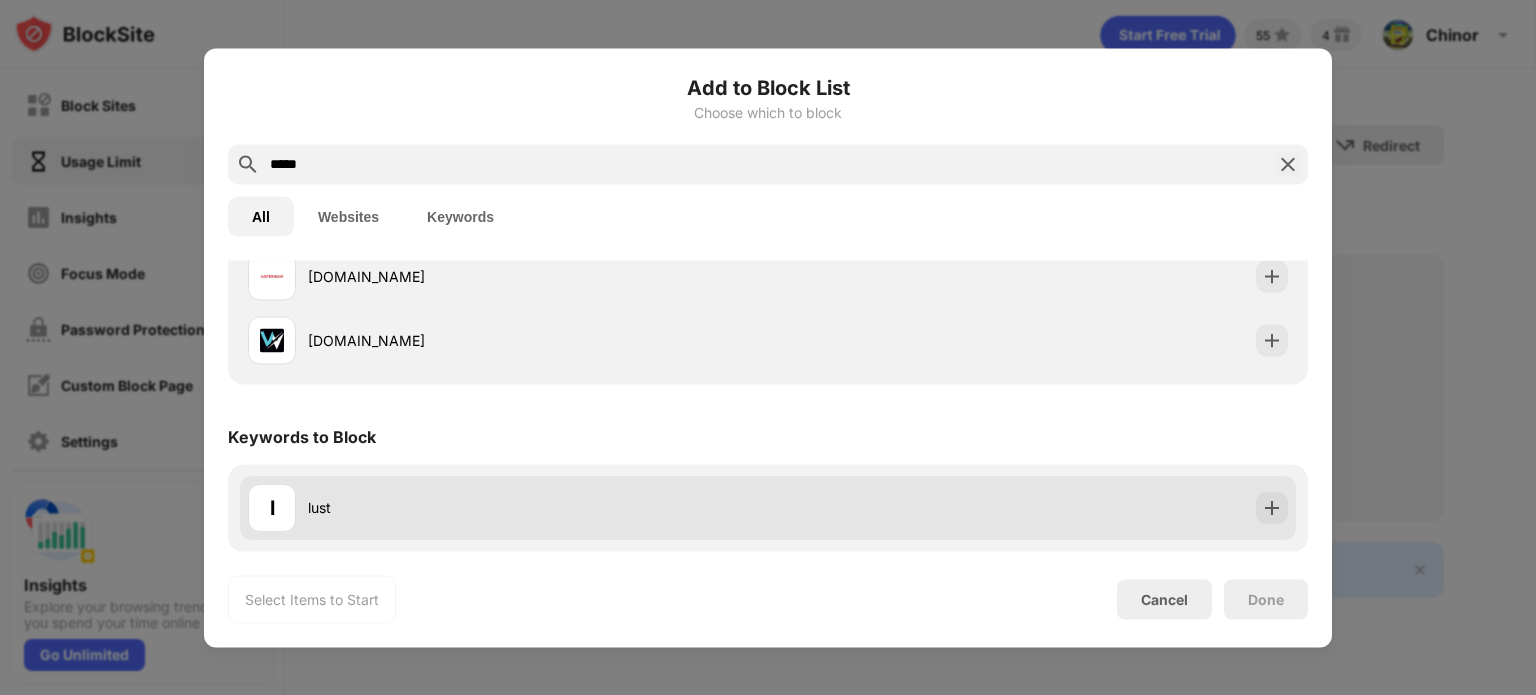 click on "l lust" at bounding box center (768, 508) 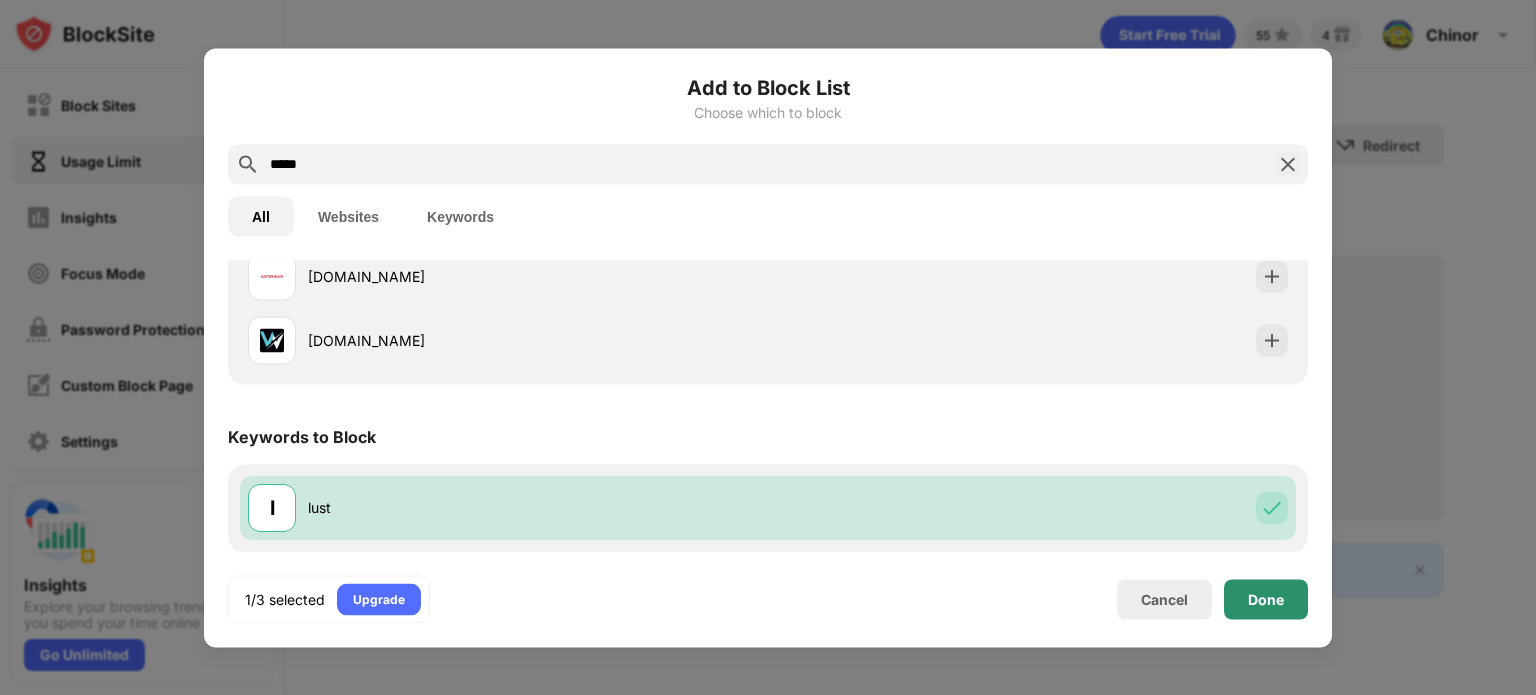 click on "Done" at bounding box center [1266, 599] 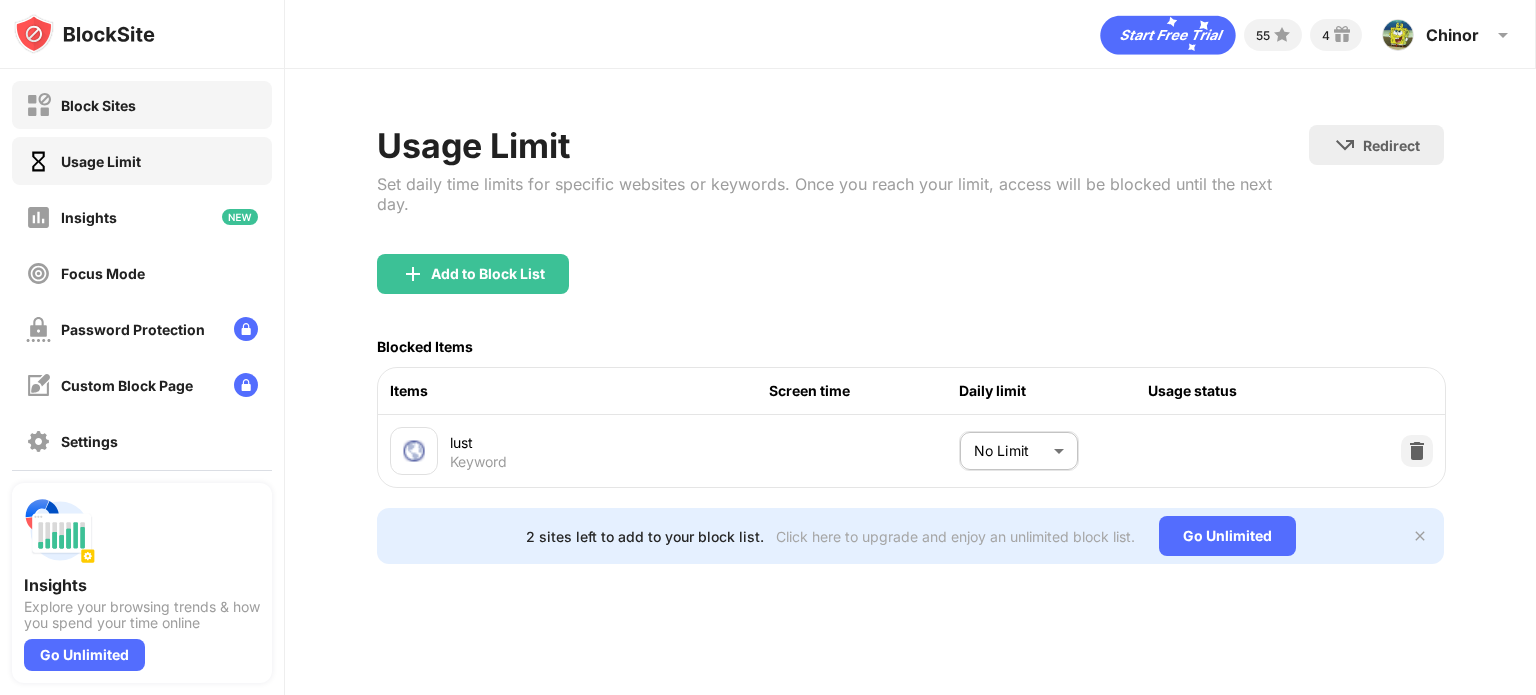 click on "Block Sites" at bounding box center (142, 105) 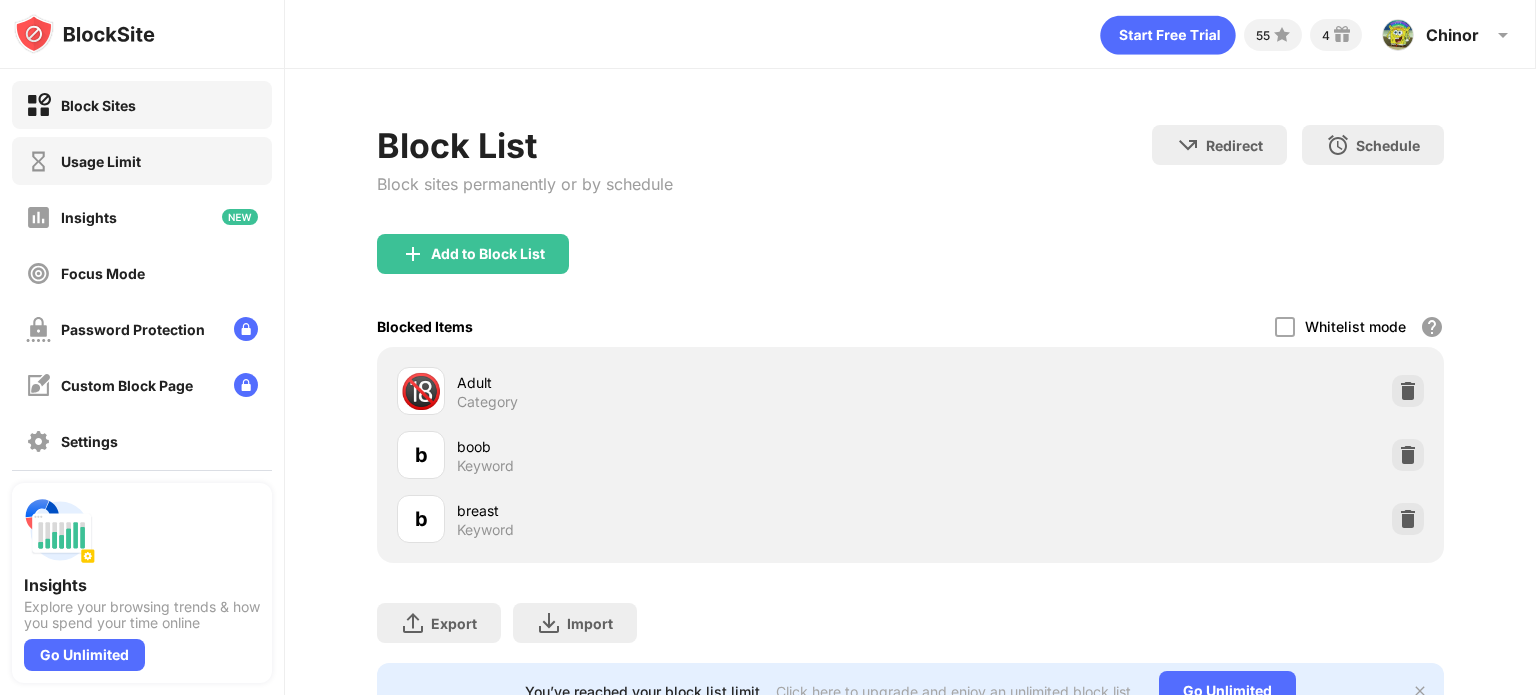 click on "Usage Limit" at bounding box center (142, 161) 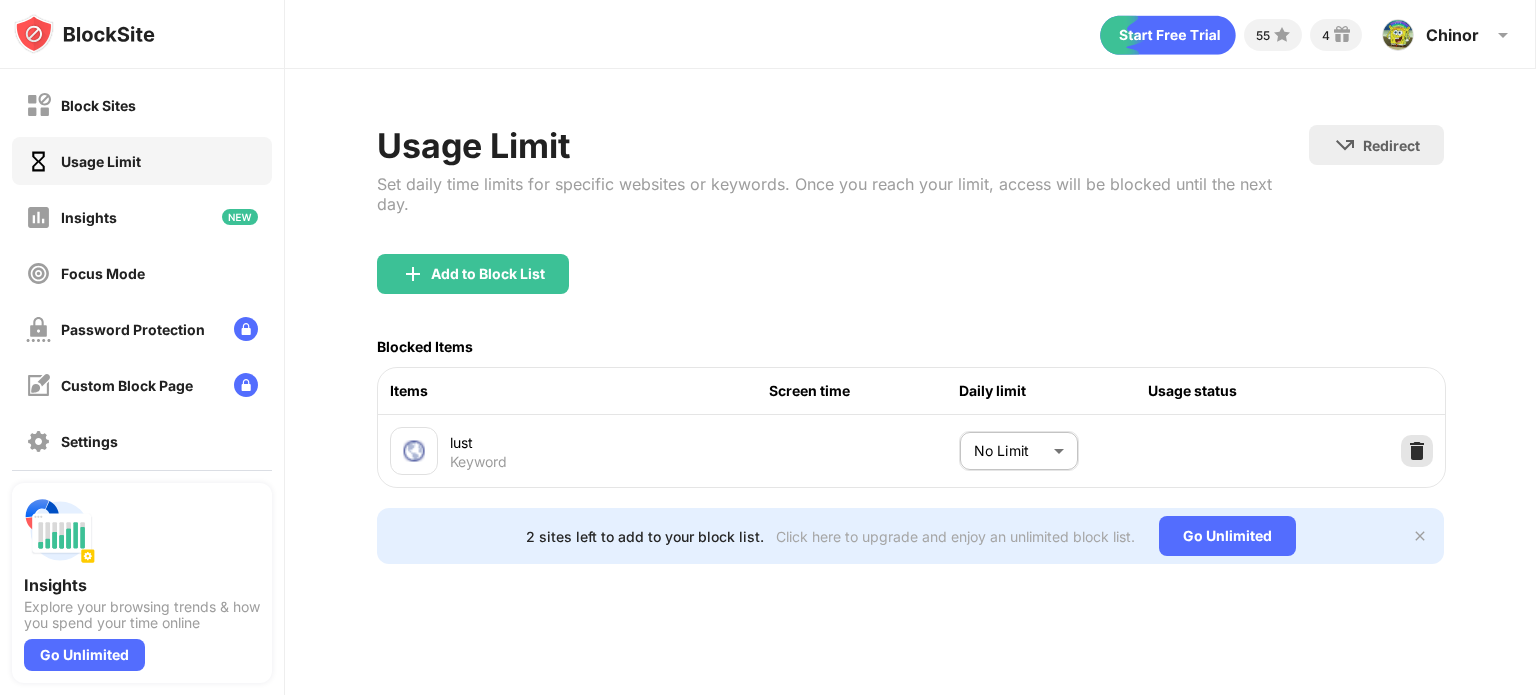 click at bounding box center (1417, 451) 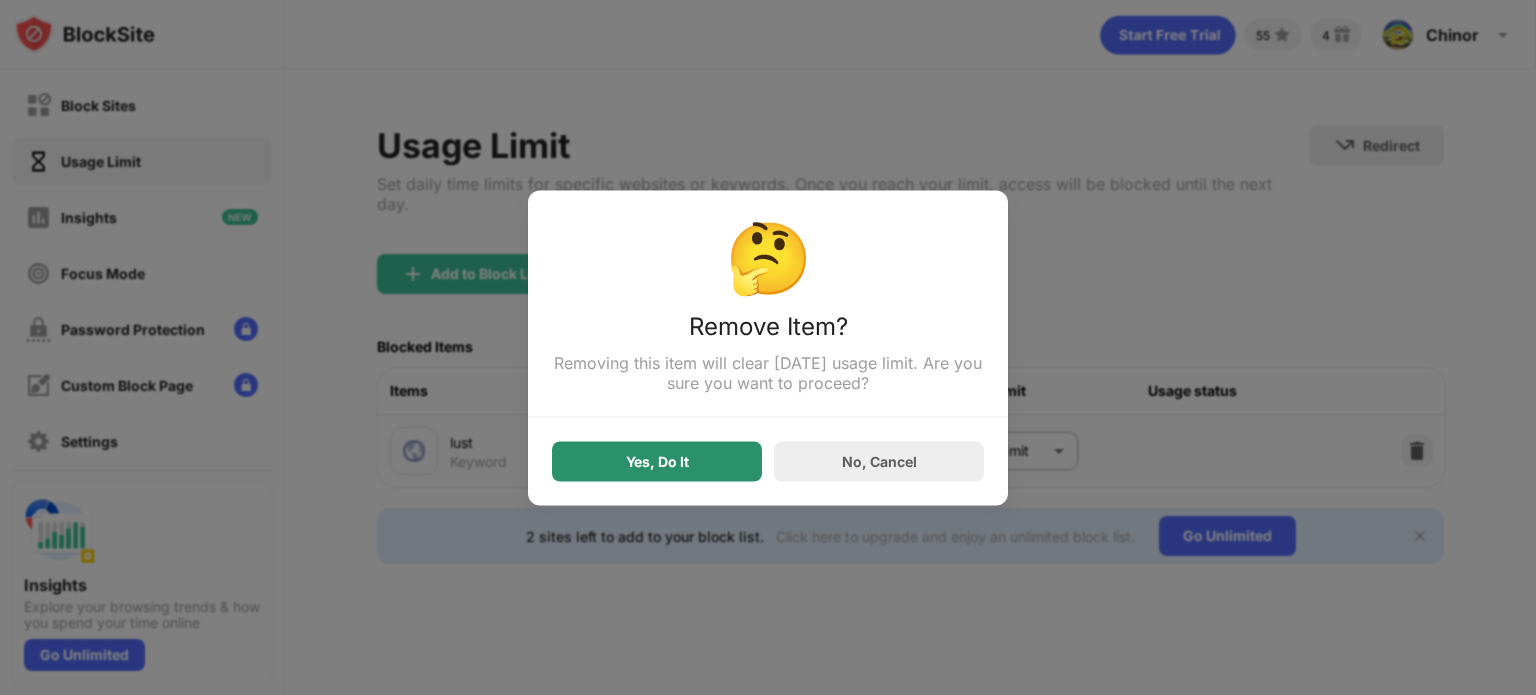 click on "Yes, Do It" at bounding box center (657, 461) 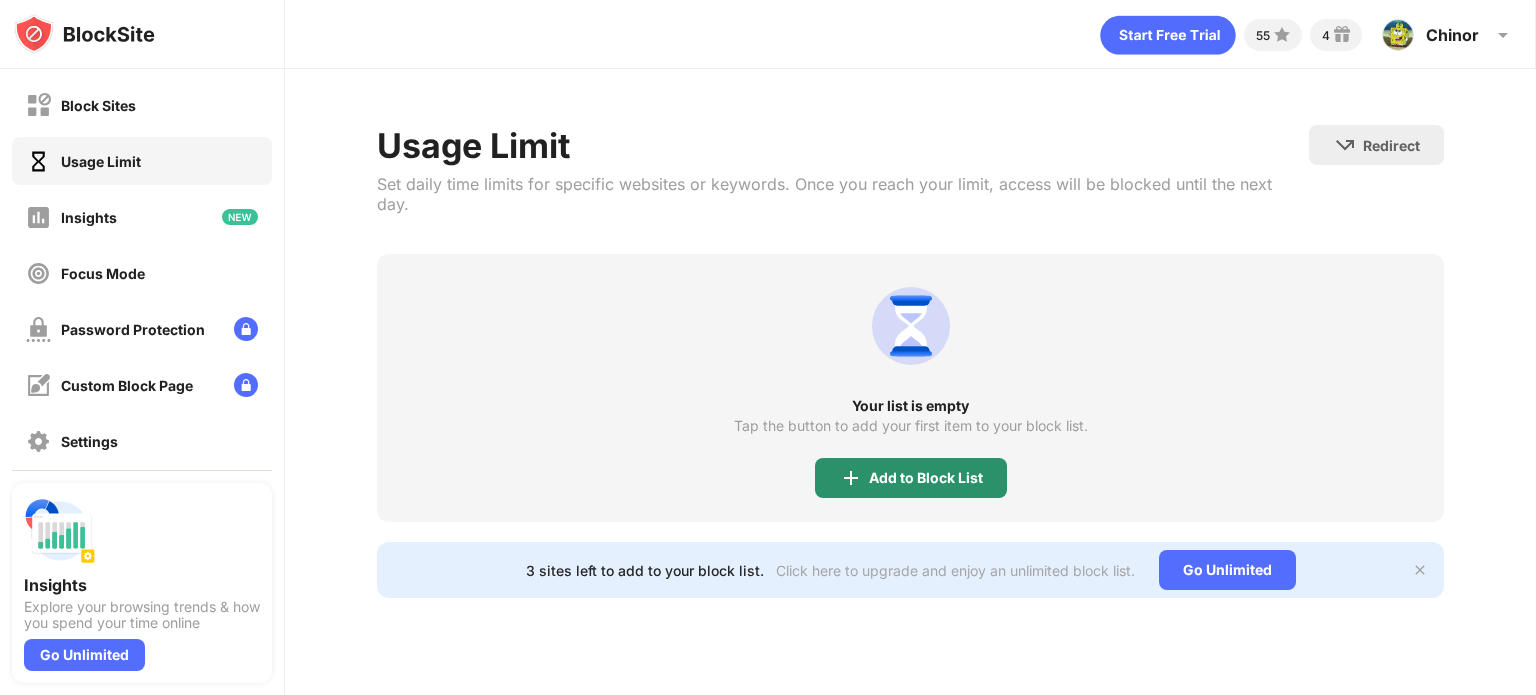 click on "Add to Block List" at bounding box center (926, 478) 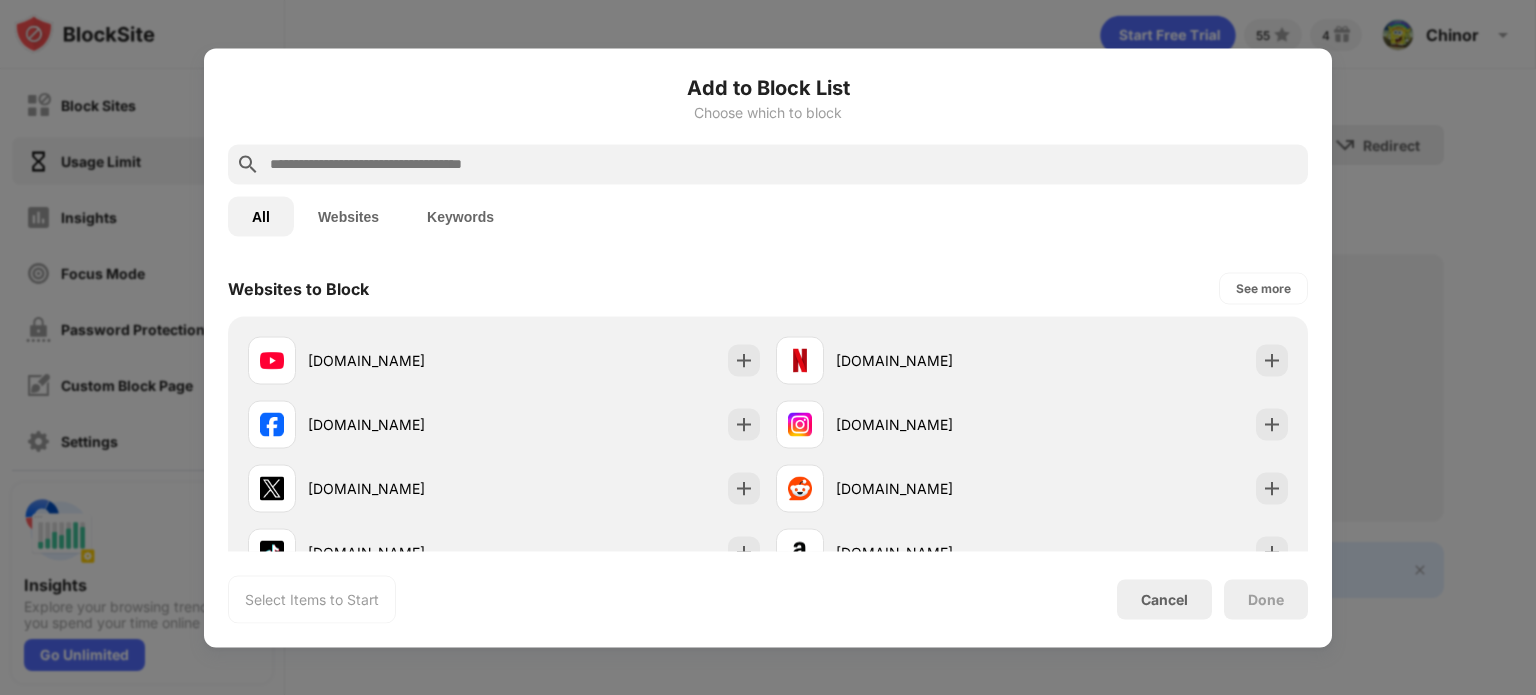 click on "All Websites Keywords" at bounding box center (768, 216) 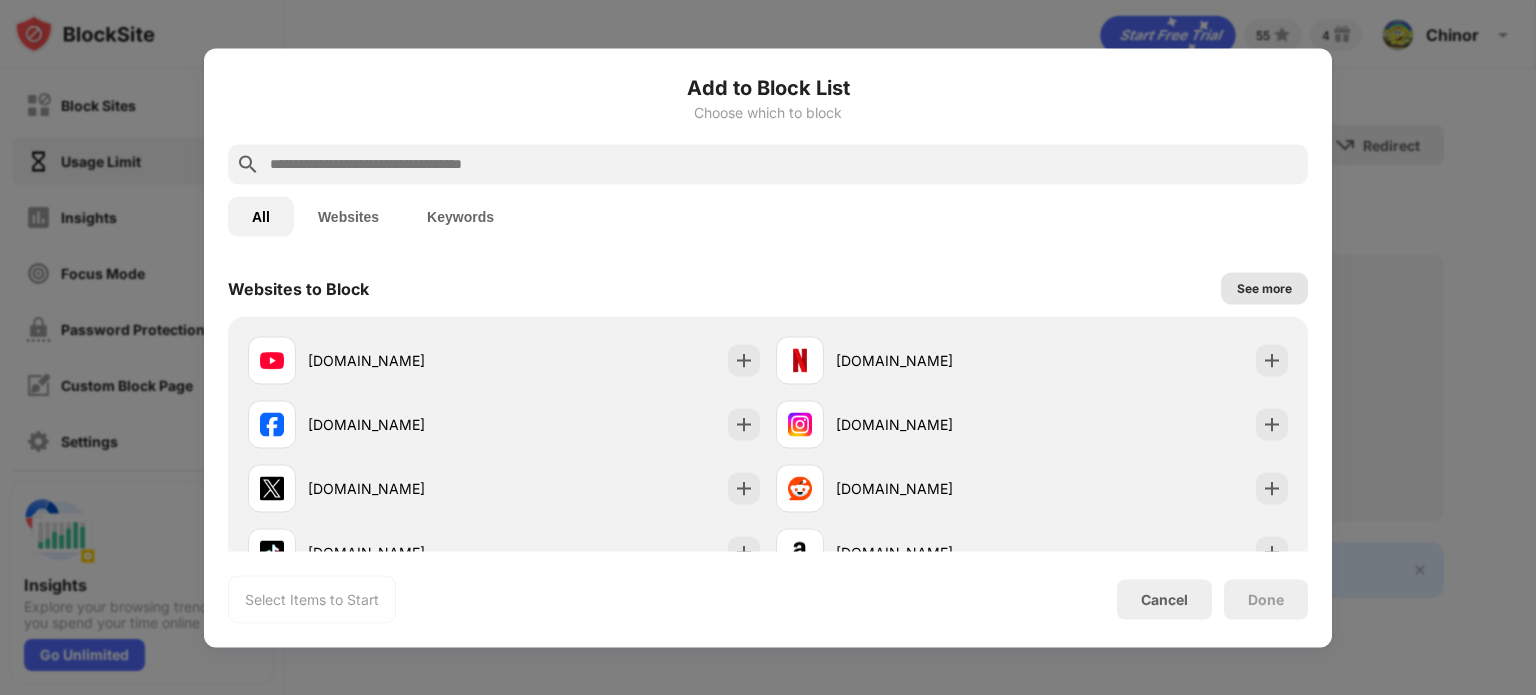click on "See more" at bounding box center (1264, 288) 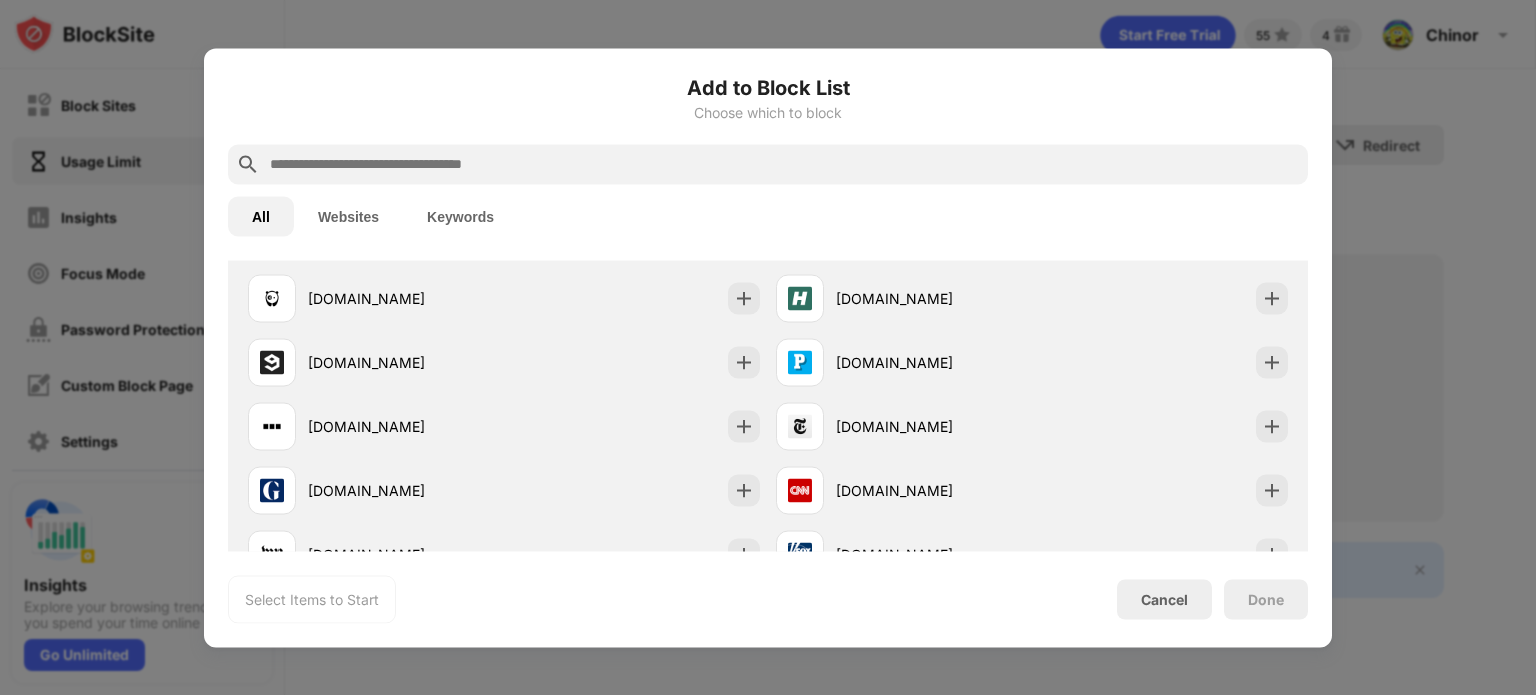 scroll, scrollTop: 960, scrollLeft: 0, axis: vertical 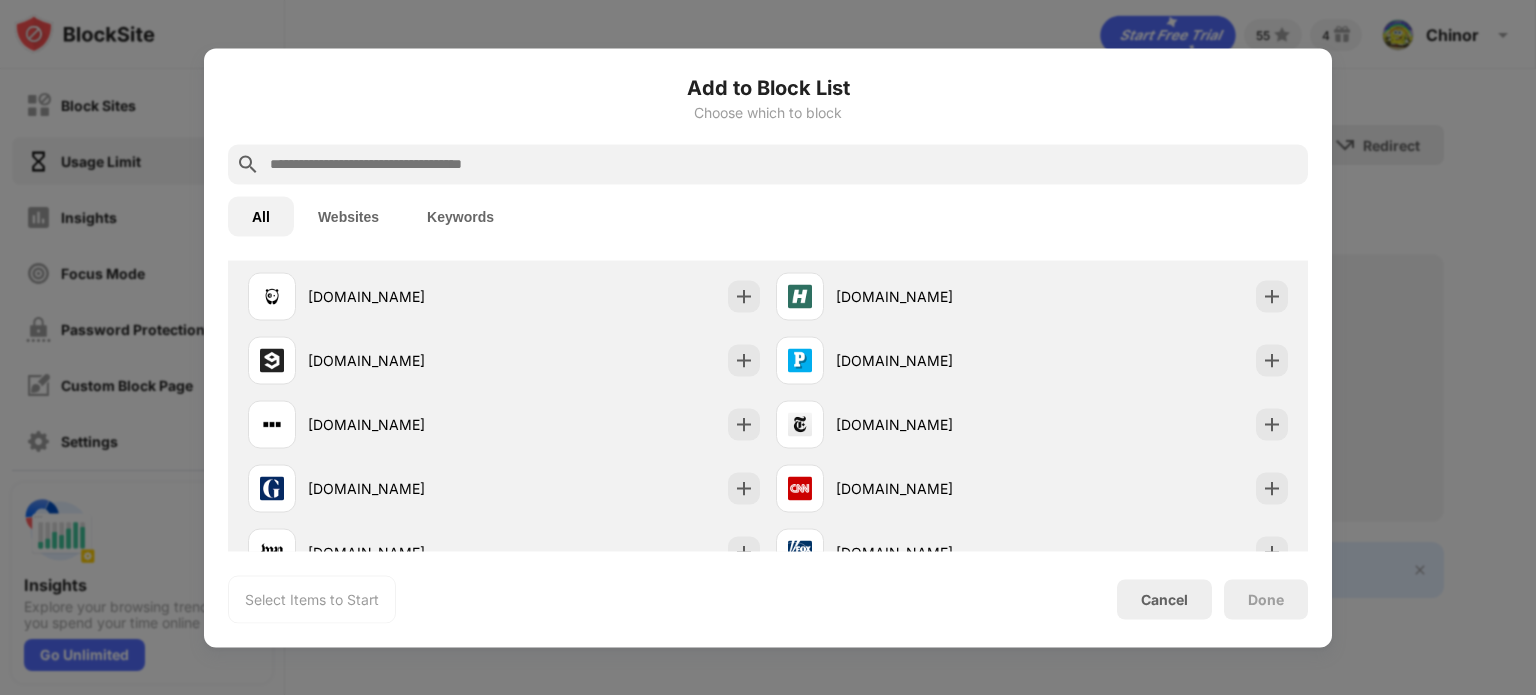 click at bounding box center [784, 164] 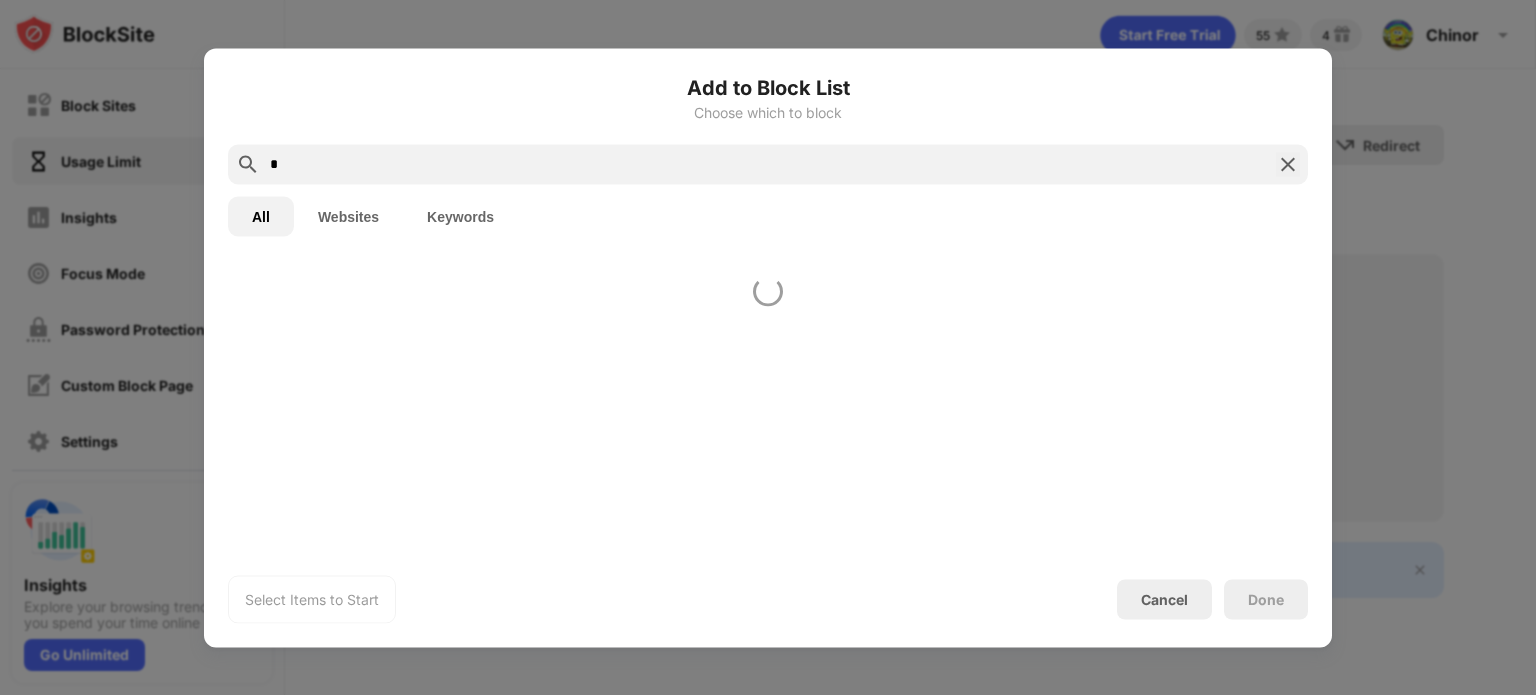 scroll, scrollTop: 0, scrollLeft: 0, axis: both 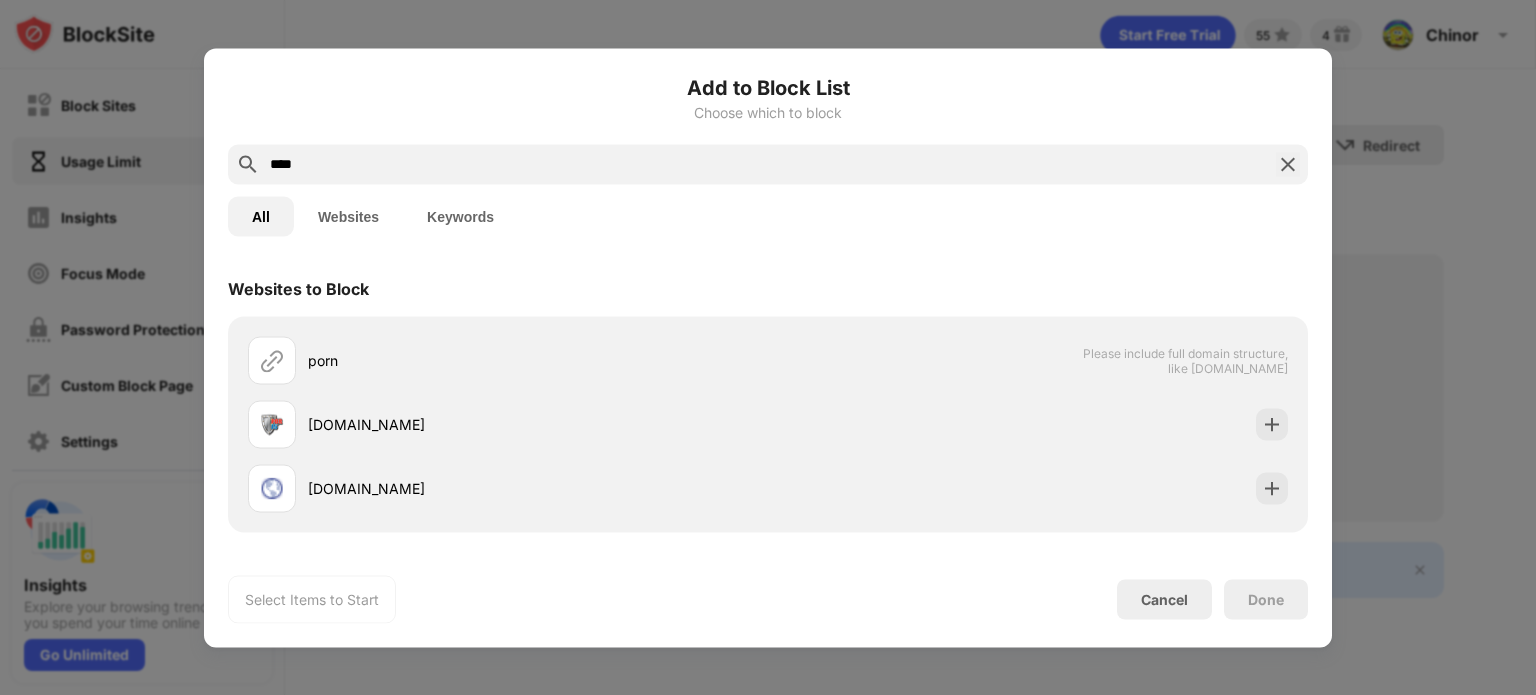 type on "****" 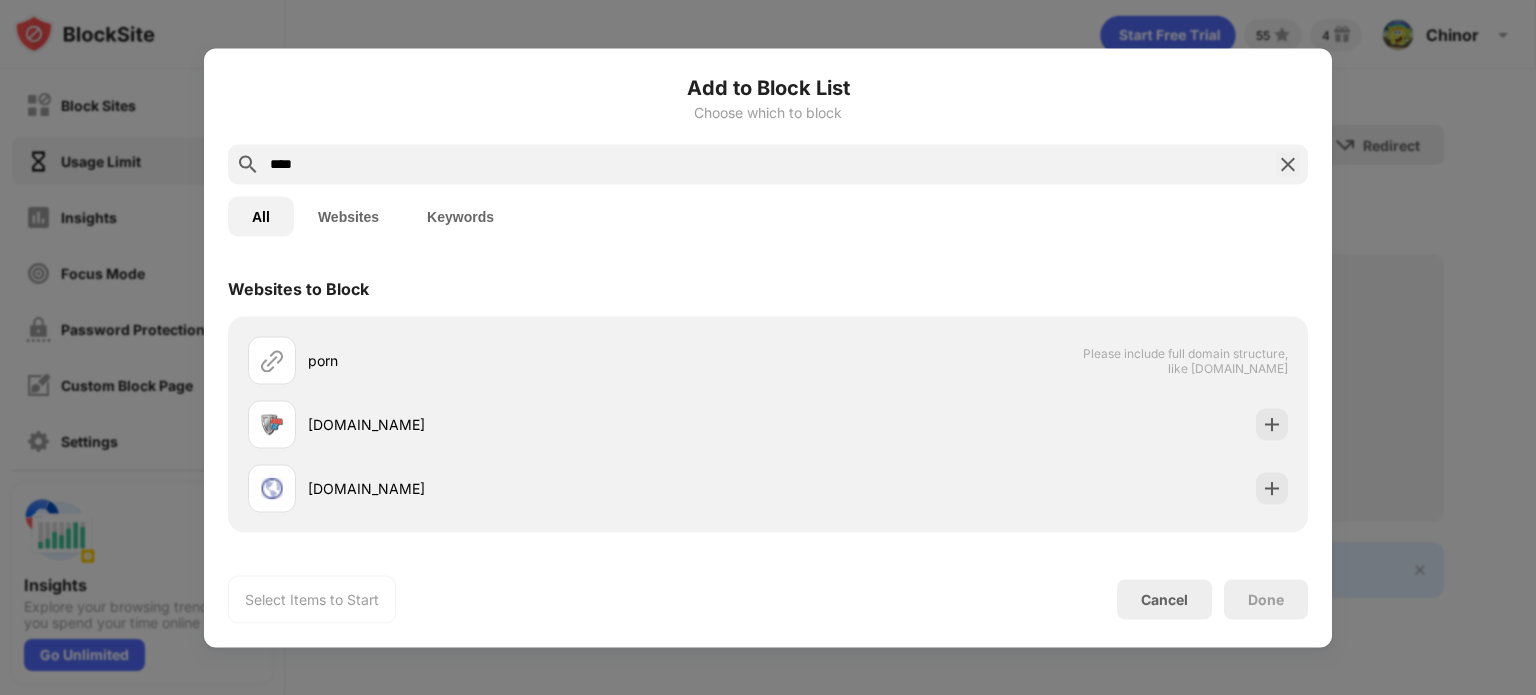 click on "Websites" at bounding box center (348, 216) 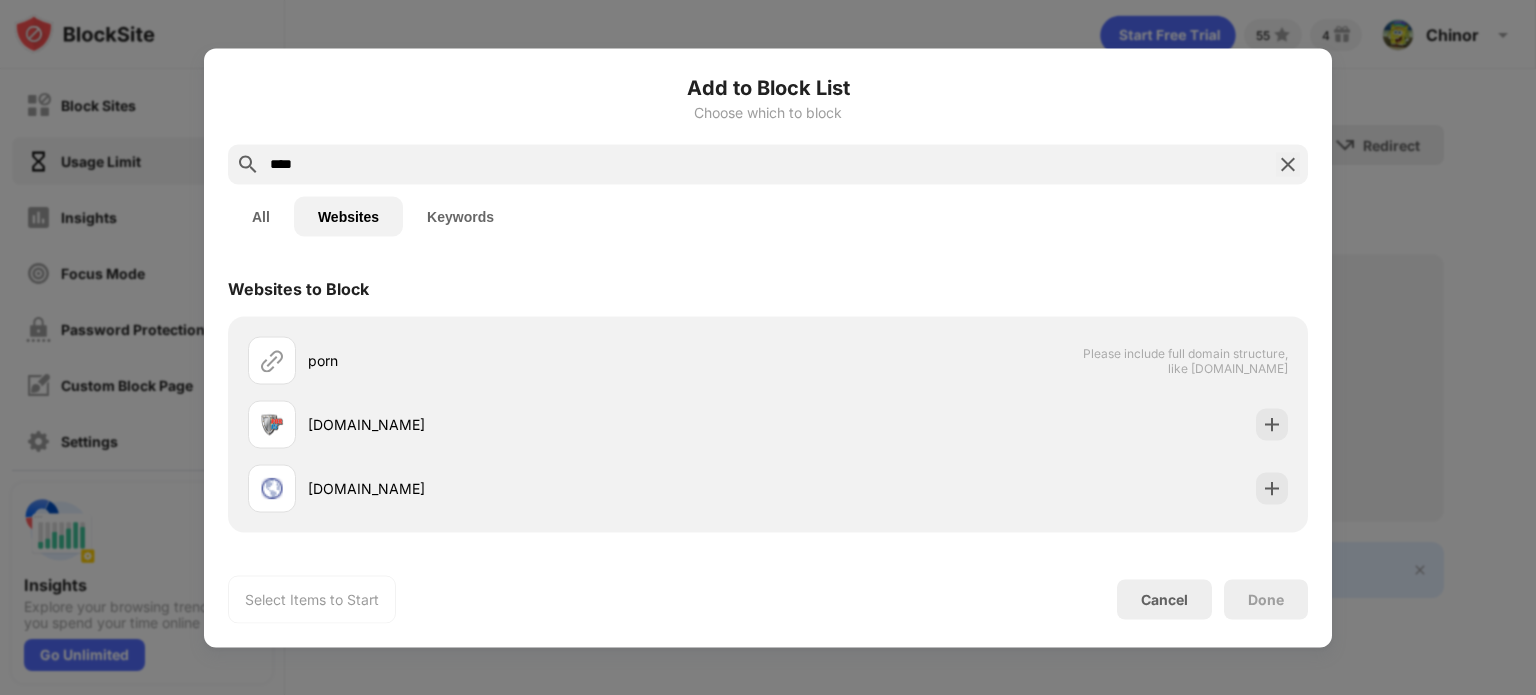 click on "All" at bounding box center [261, 216] 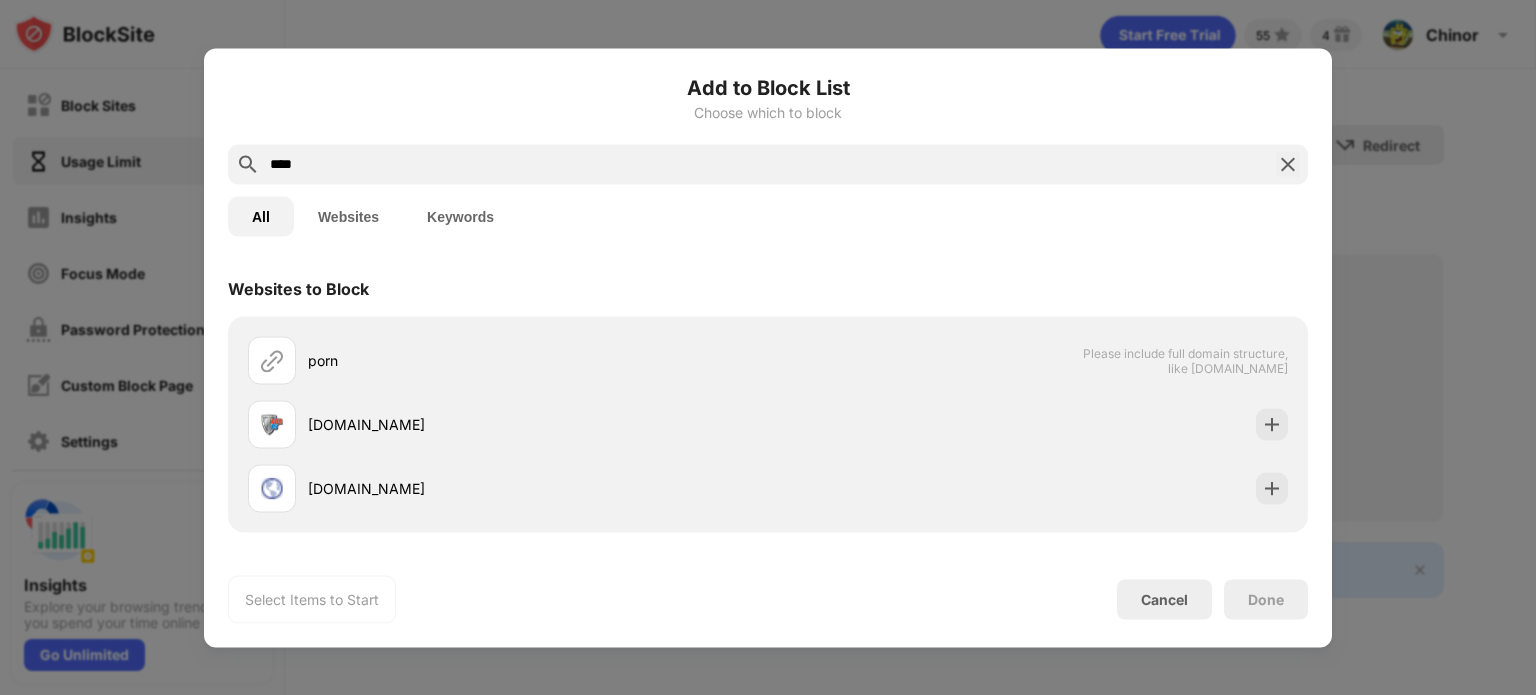 click on "Add to Block List Choose which to block **** All Websites Keywords Websites to Block porn Please include full domain structure, like [DOMAIN_NAME] [DOMAIN_NAME] [DOMAIN_NAME] Keywords to Block p porn Select Items to Start Cancel Done" at bounding box center (768, 347) 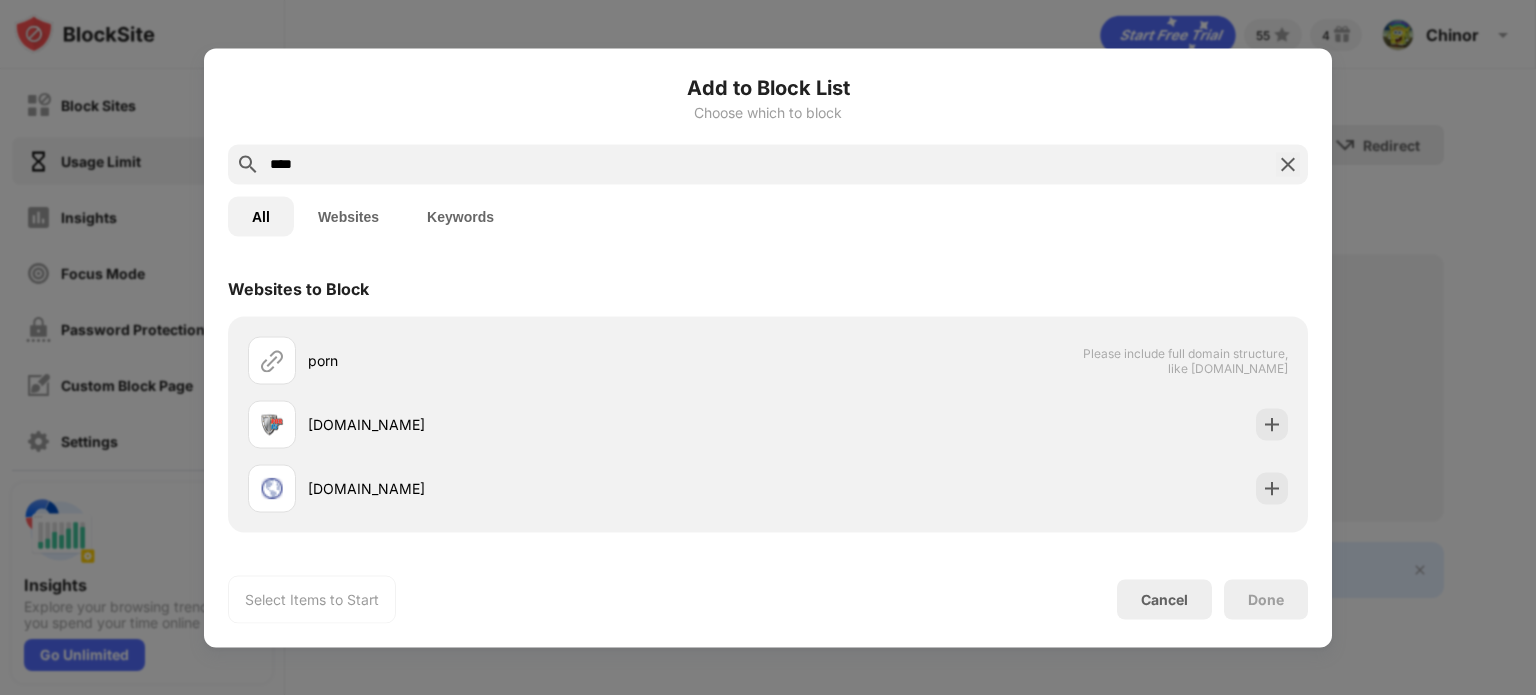 click on "Websites to Block" at bounding box center (768, 288) 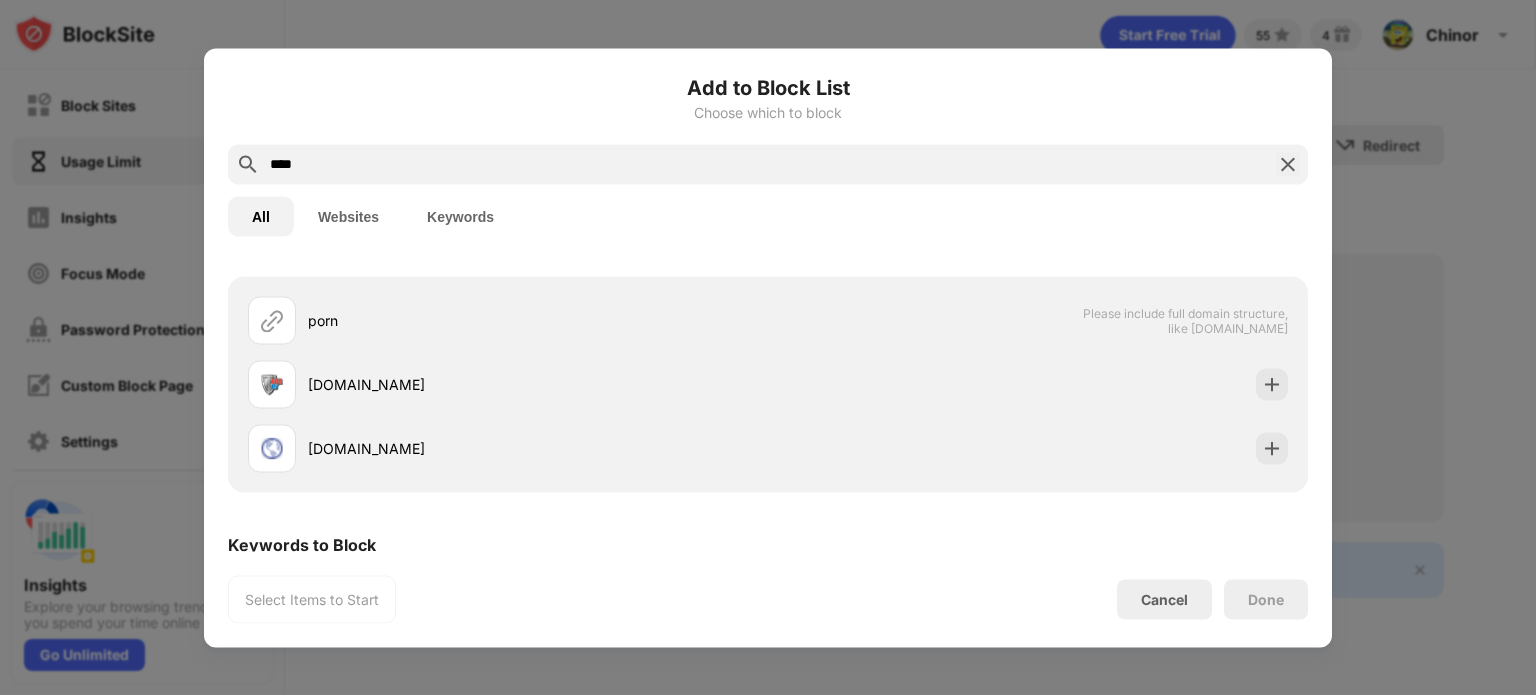 scroll, scrollTop: 148, scrollLeft: 0, axis: vertical 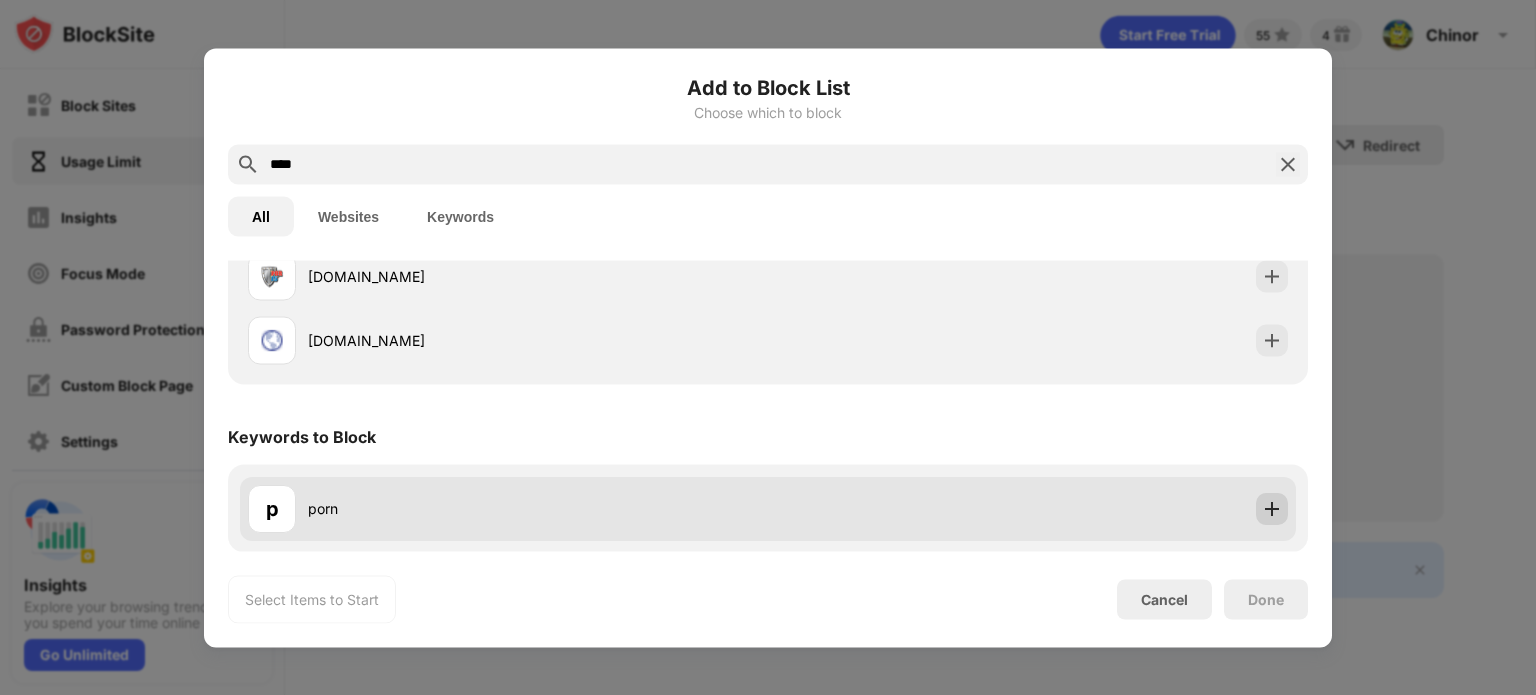 click at bounding box center [1272, 508] 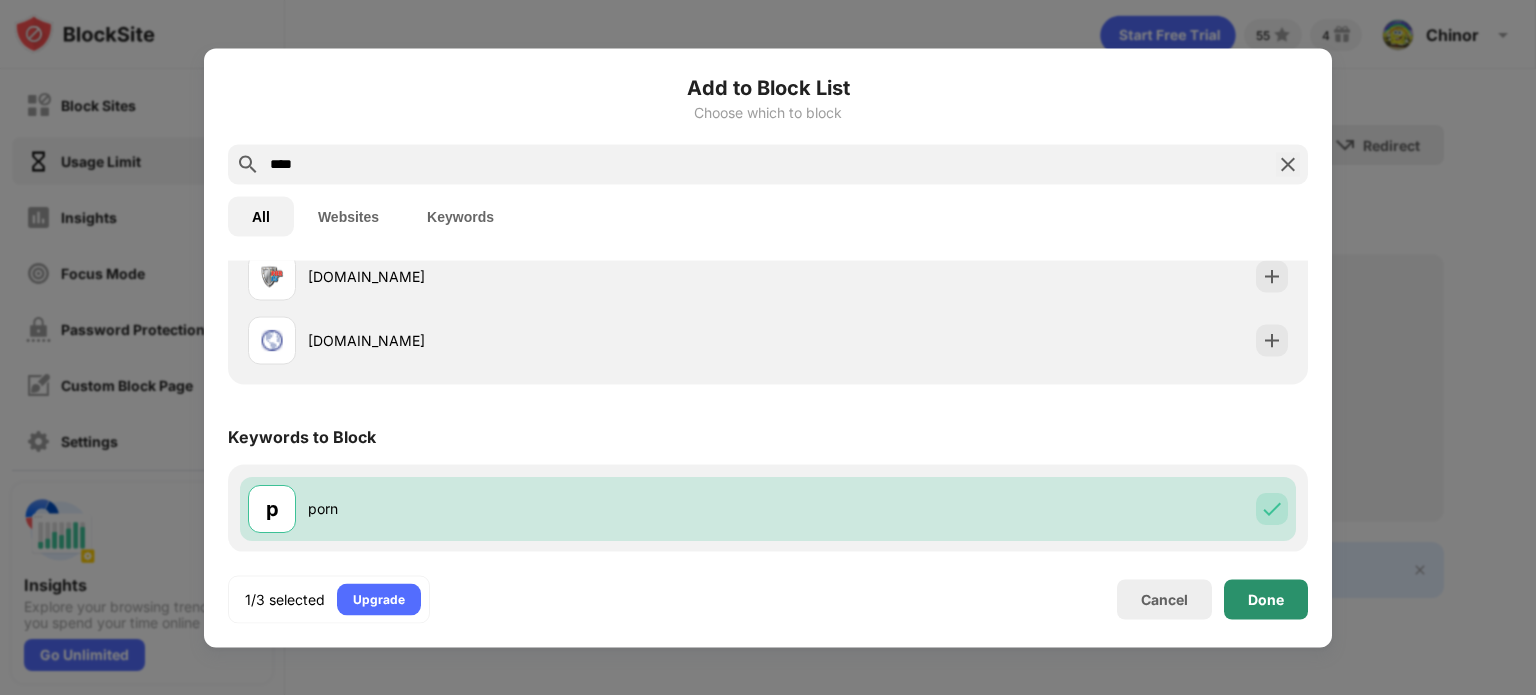 click on "Done" at bounding box center [1266, 599] 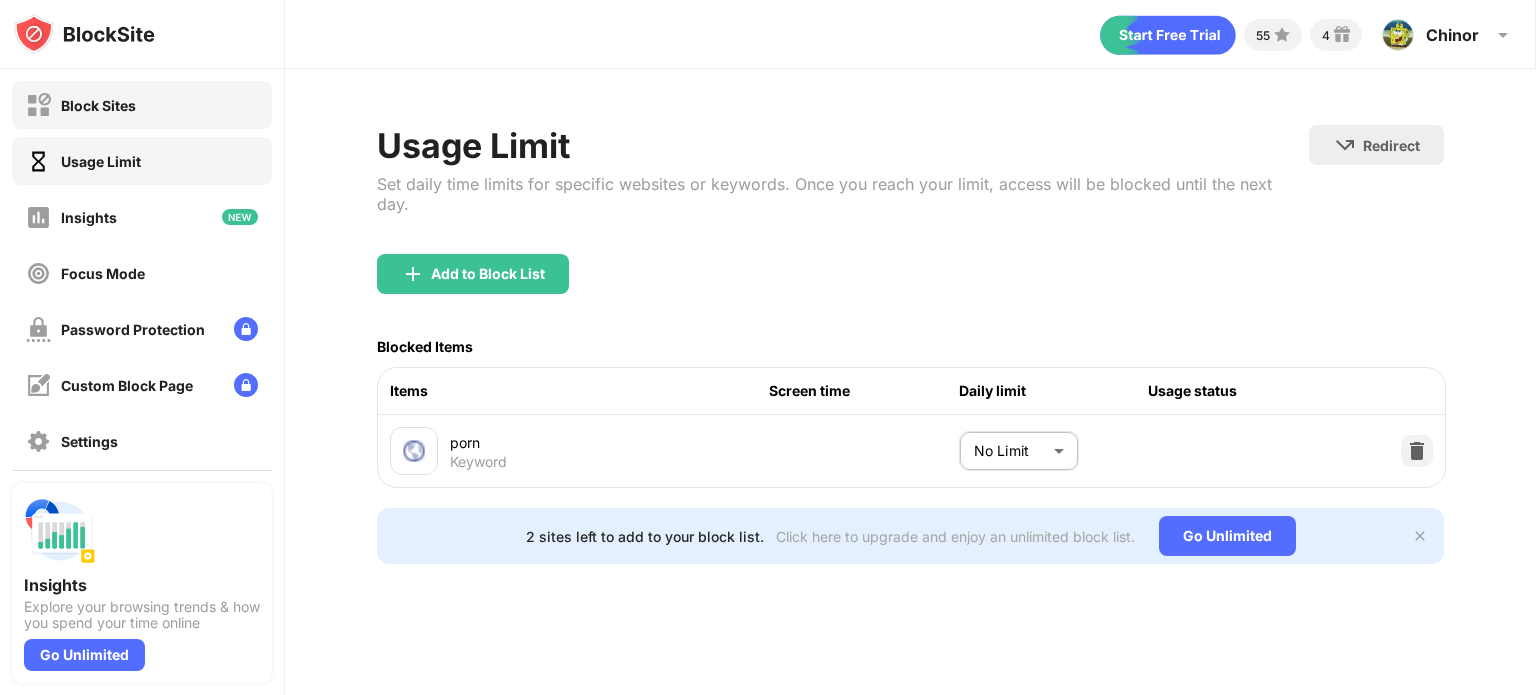click on "Block Sites" at bounding box center (98, 105) 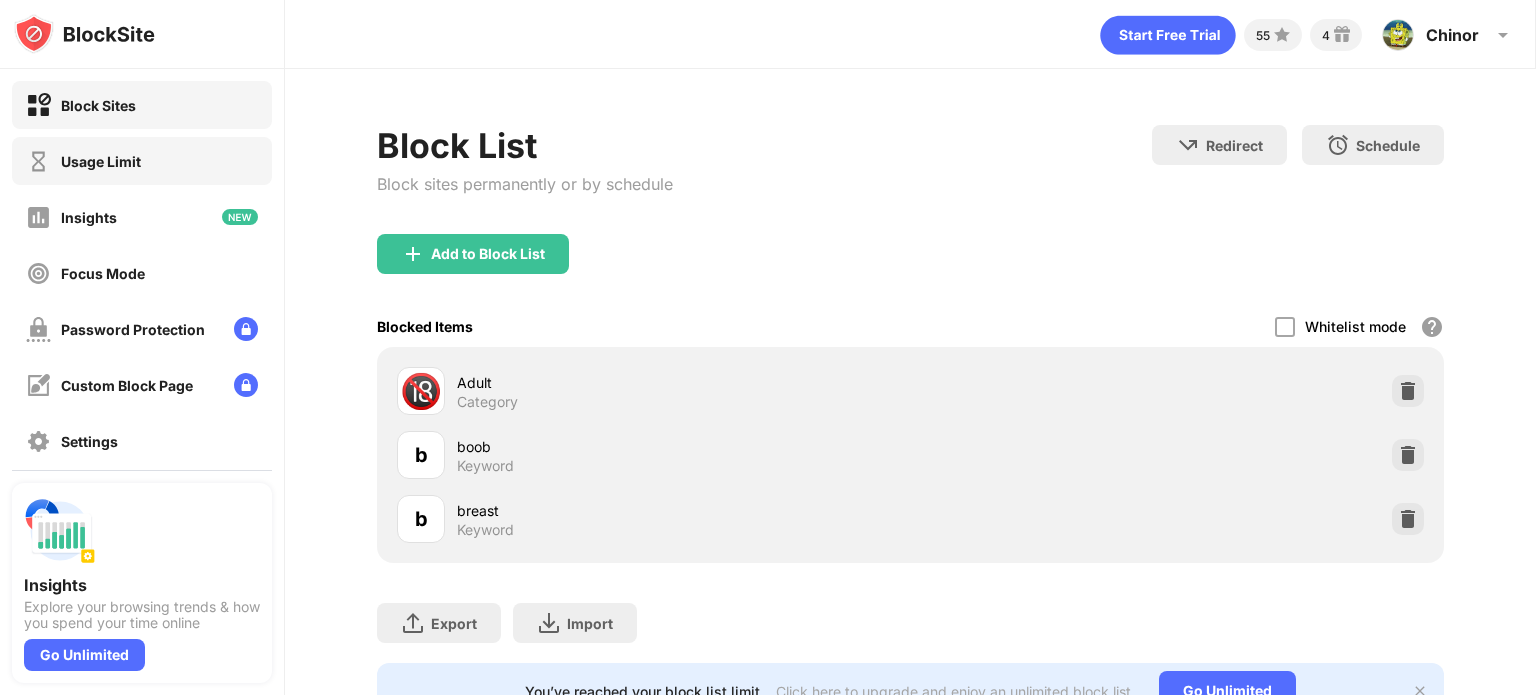 click on "Usage Limit" at bounding box center (142, 161) 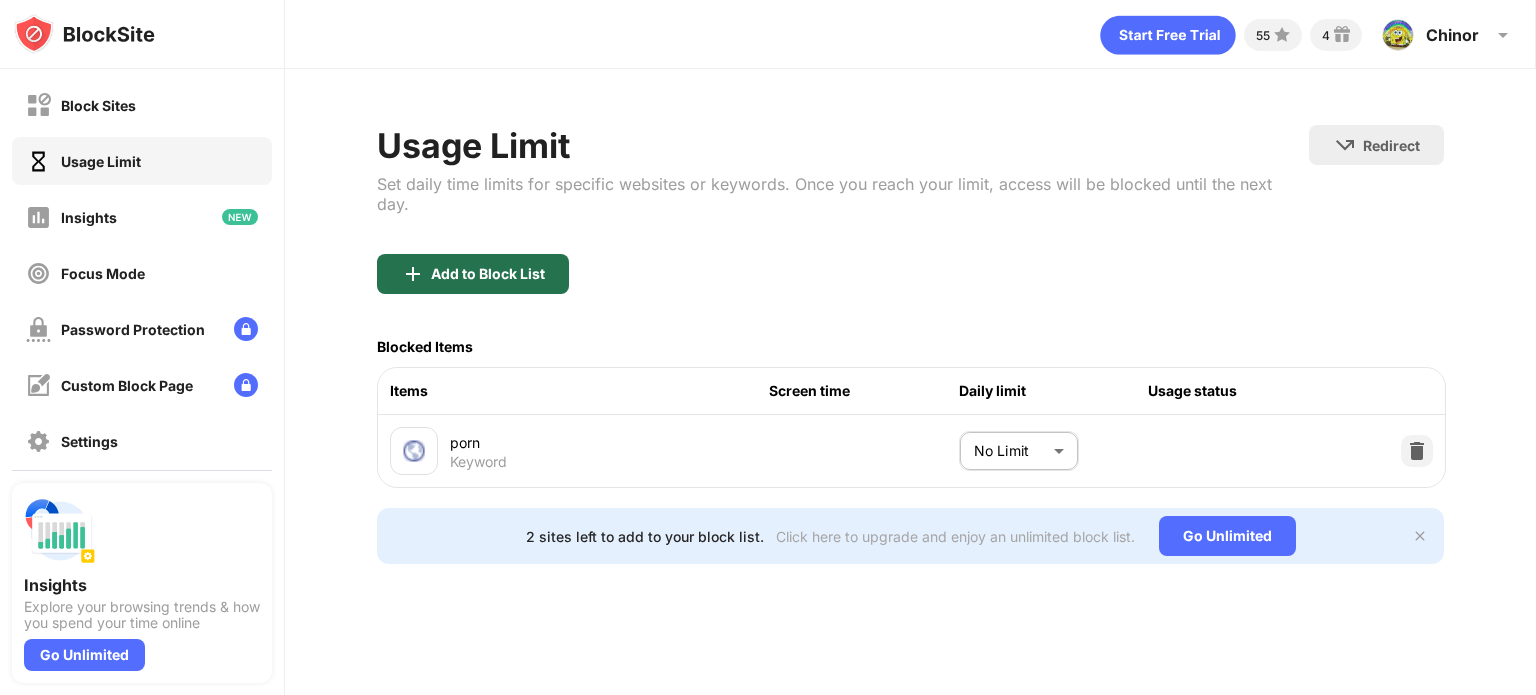click on "Add to Block List" at bounding box center (473, 274) 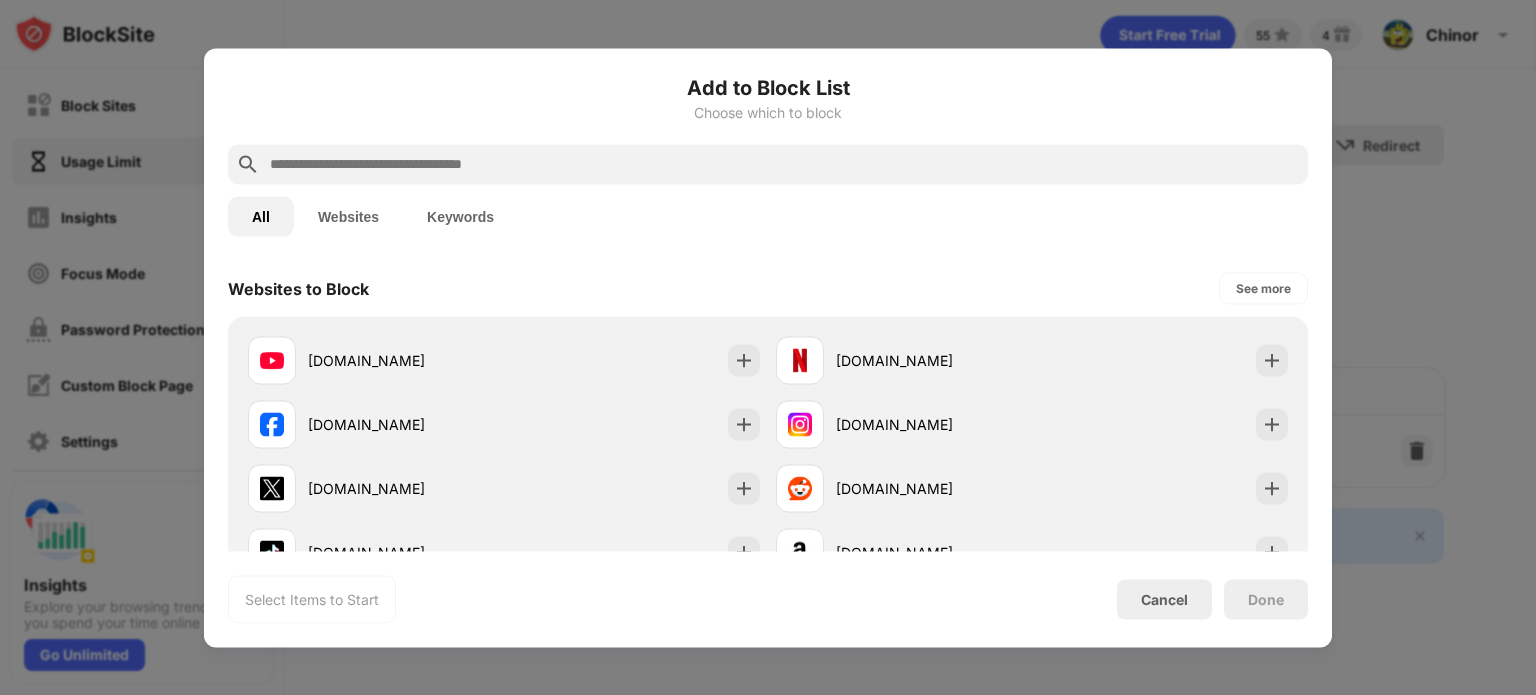 click at bounding box center (784, 164) 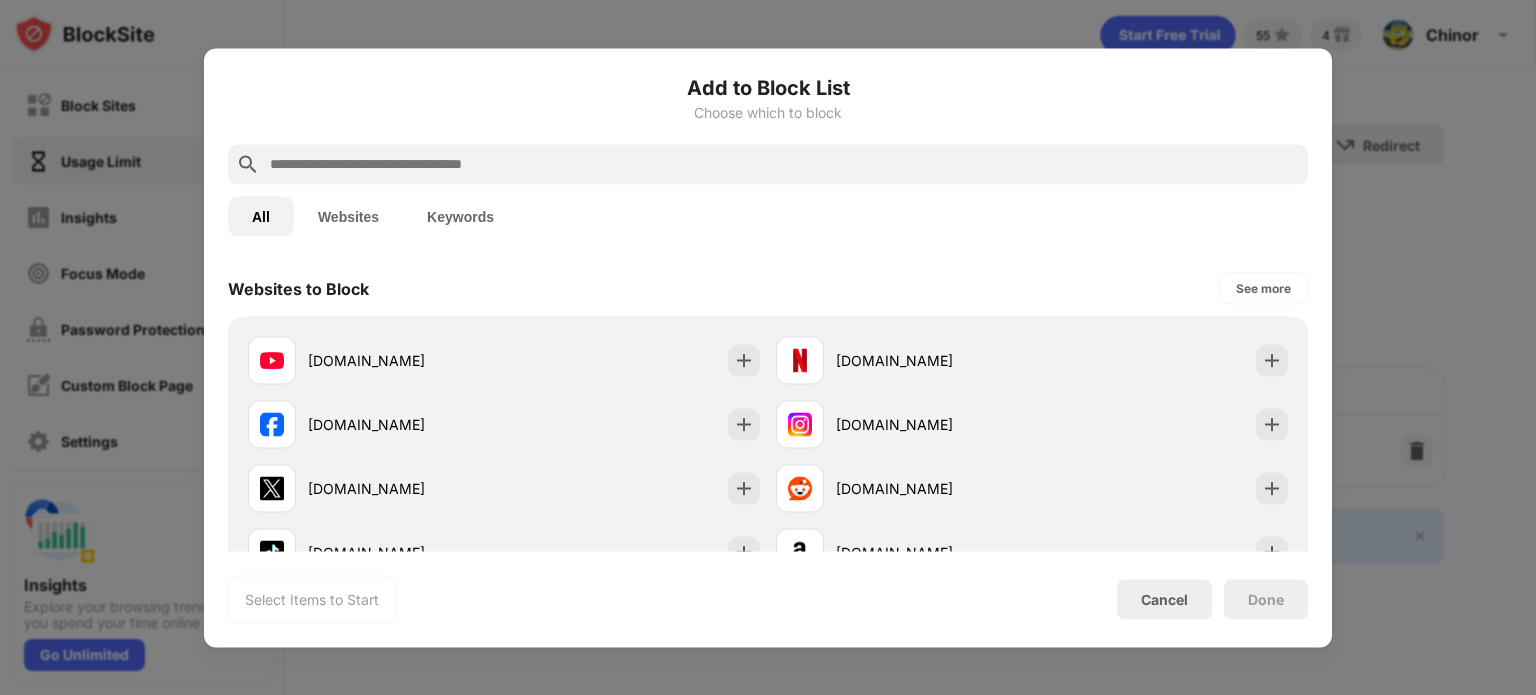 click on "Websites" at bounding box center [348, 216] 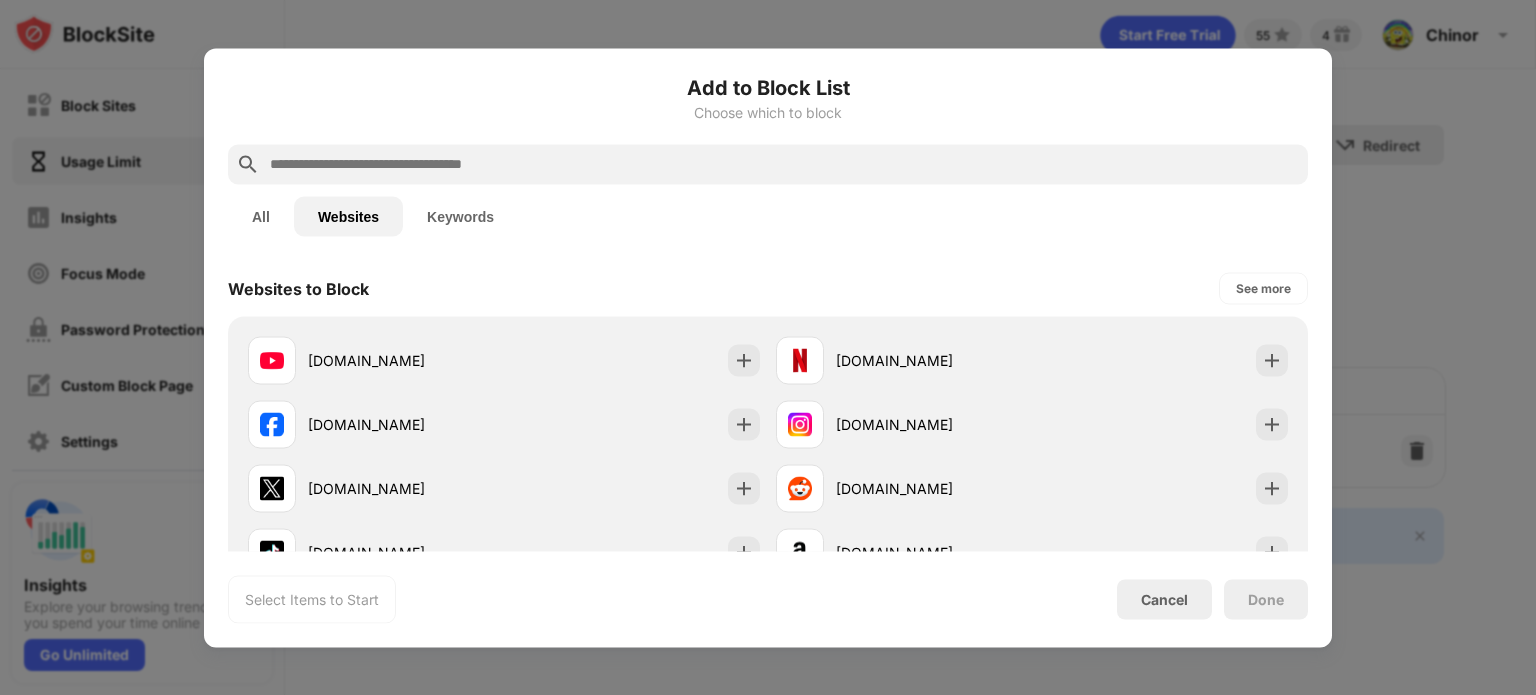click at bounding box center [784, 164] 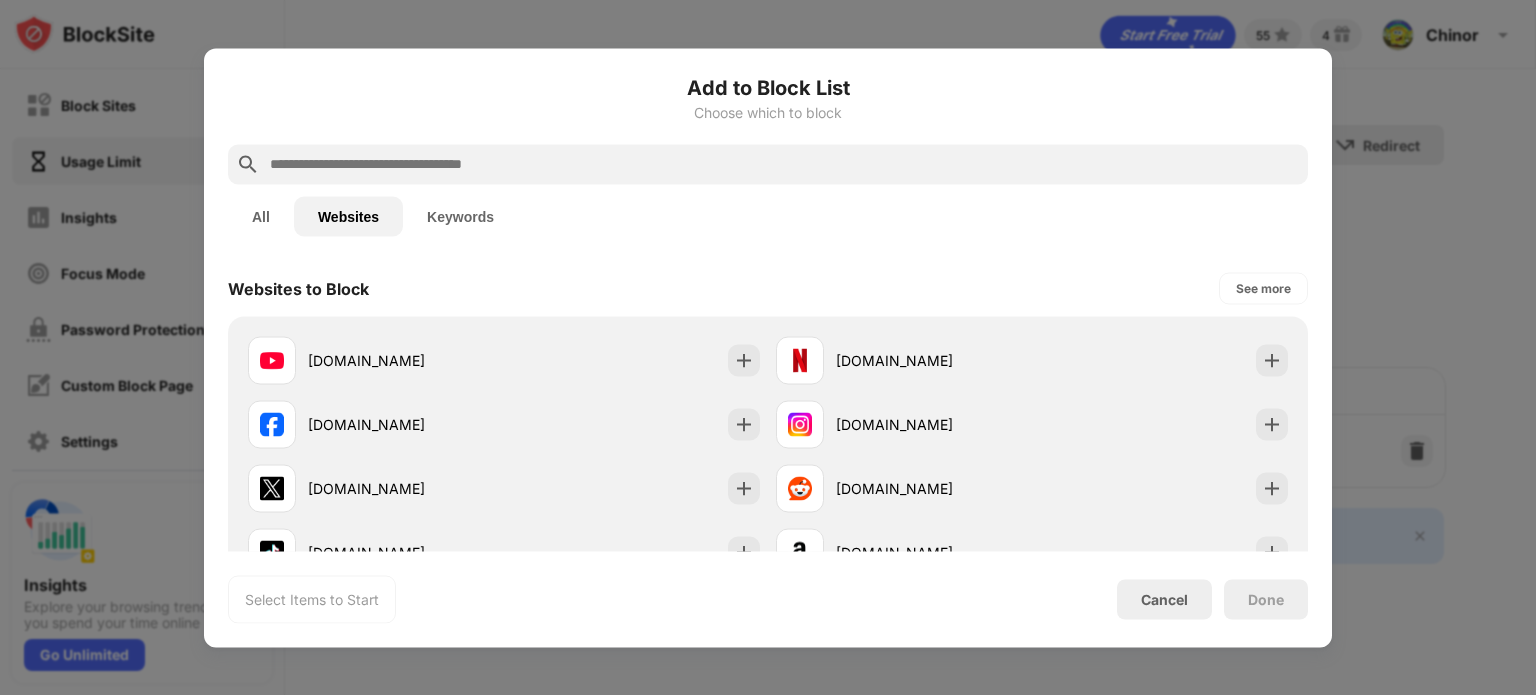 click on "All" at bounding box center (261, 216) 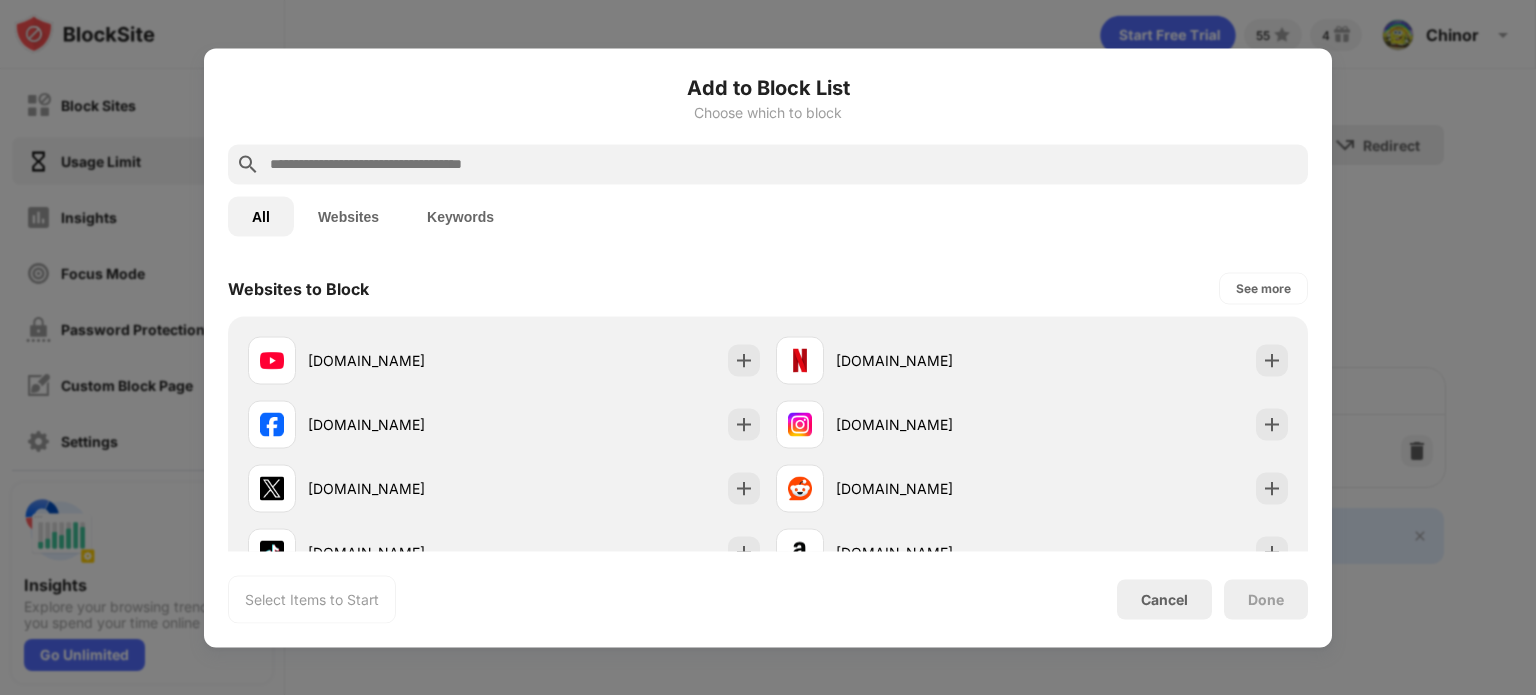 click at bounding box center (784, 164) 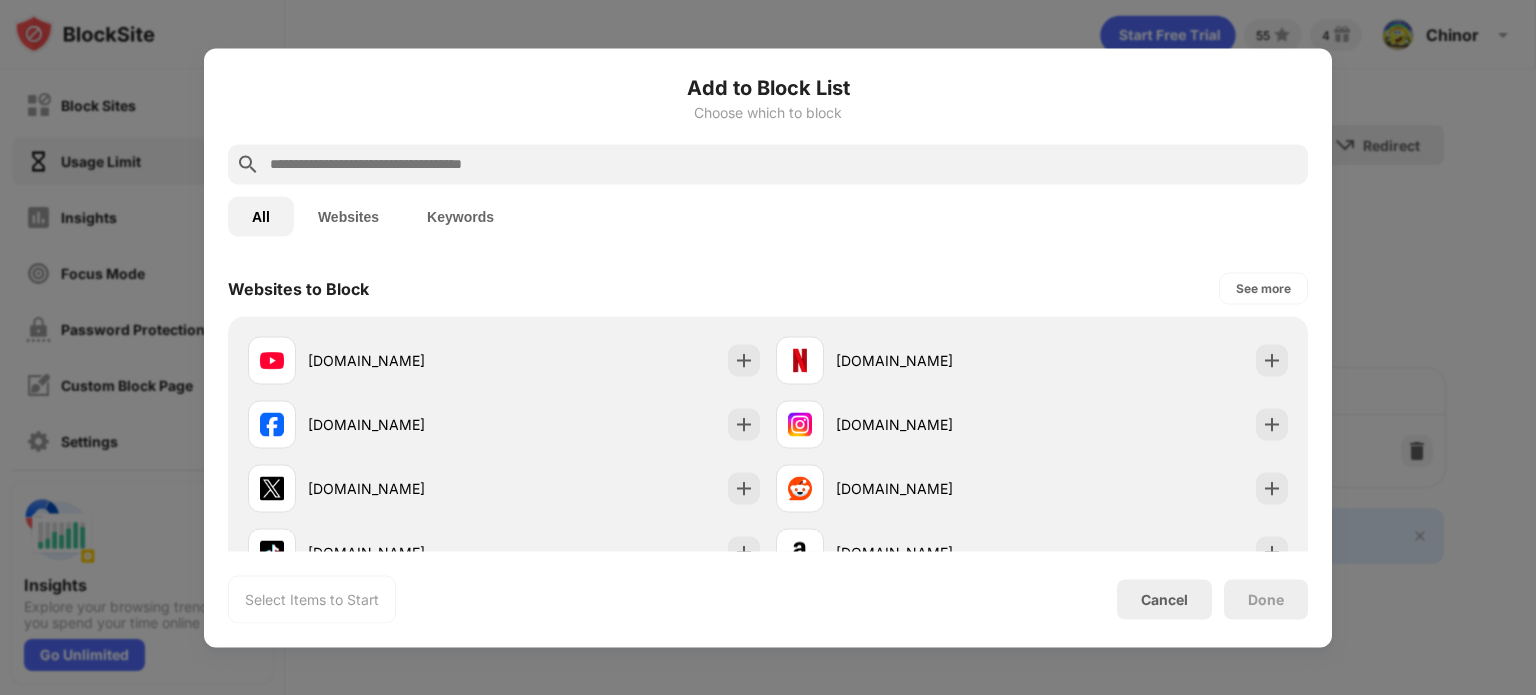 click at bounding box center [768, 347] 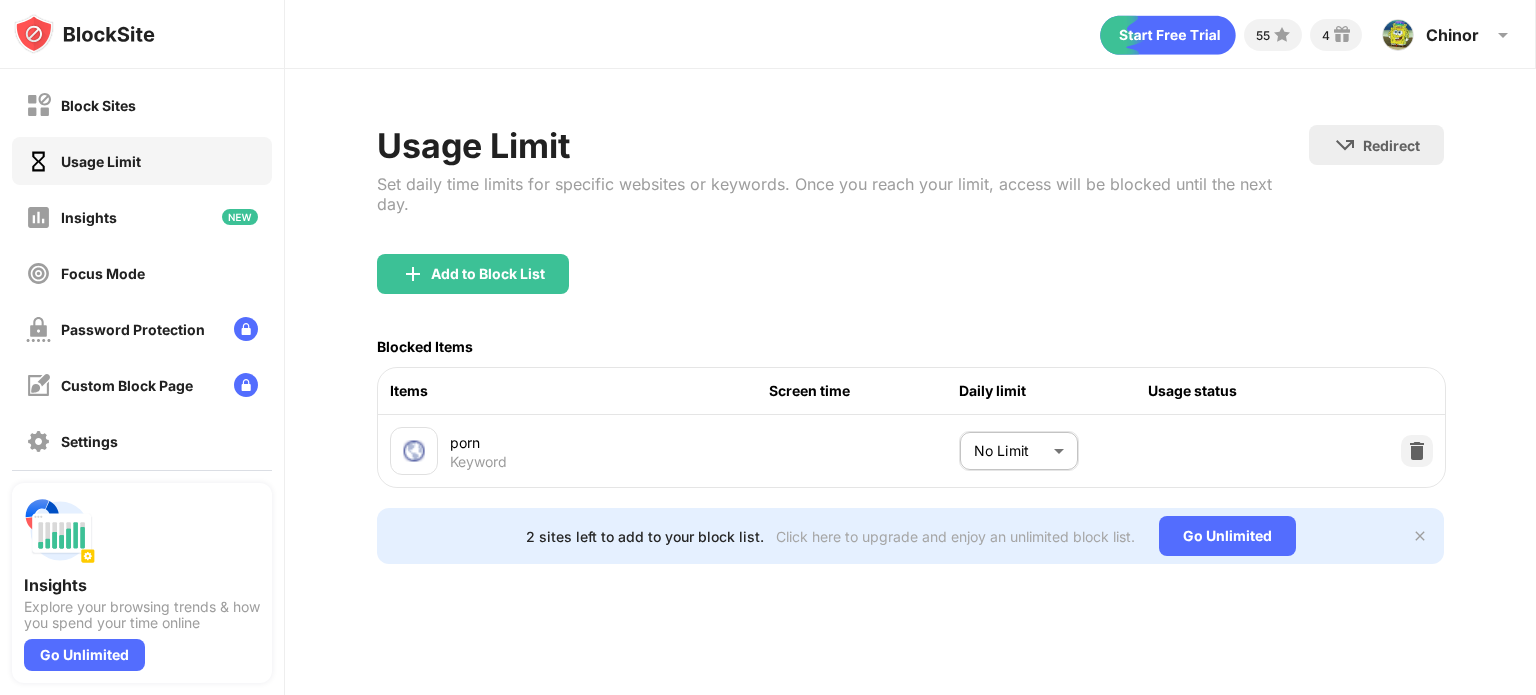 click on "Block Sites Usage Limit Insights Focus Mode Password Protection Custom Block Page Settings About Blocking Sync with other devices Disabled Insights Explore your browsing trends & how you spend your time online  Go Unlimited 55 4 Chinor [PERSON_NAME] View Account Insights Premium Rewards Settings Support Log Out Usage Limit Set daily time limits for specific websites or keywords. Once you reach your limit, access will be blocked until the next day. Redirect Choose a site to be redirected to when blocking is active Add to Block List Blocked Items Items Screen time Daily limit Usage status porn Keyword No Limit ******** ​ 2 sites left to add to your block list. Click here to upgrade and enjoy an unlimited block list. Go Unlimited" at bounding box center [768, 347] 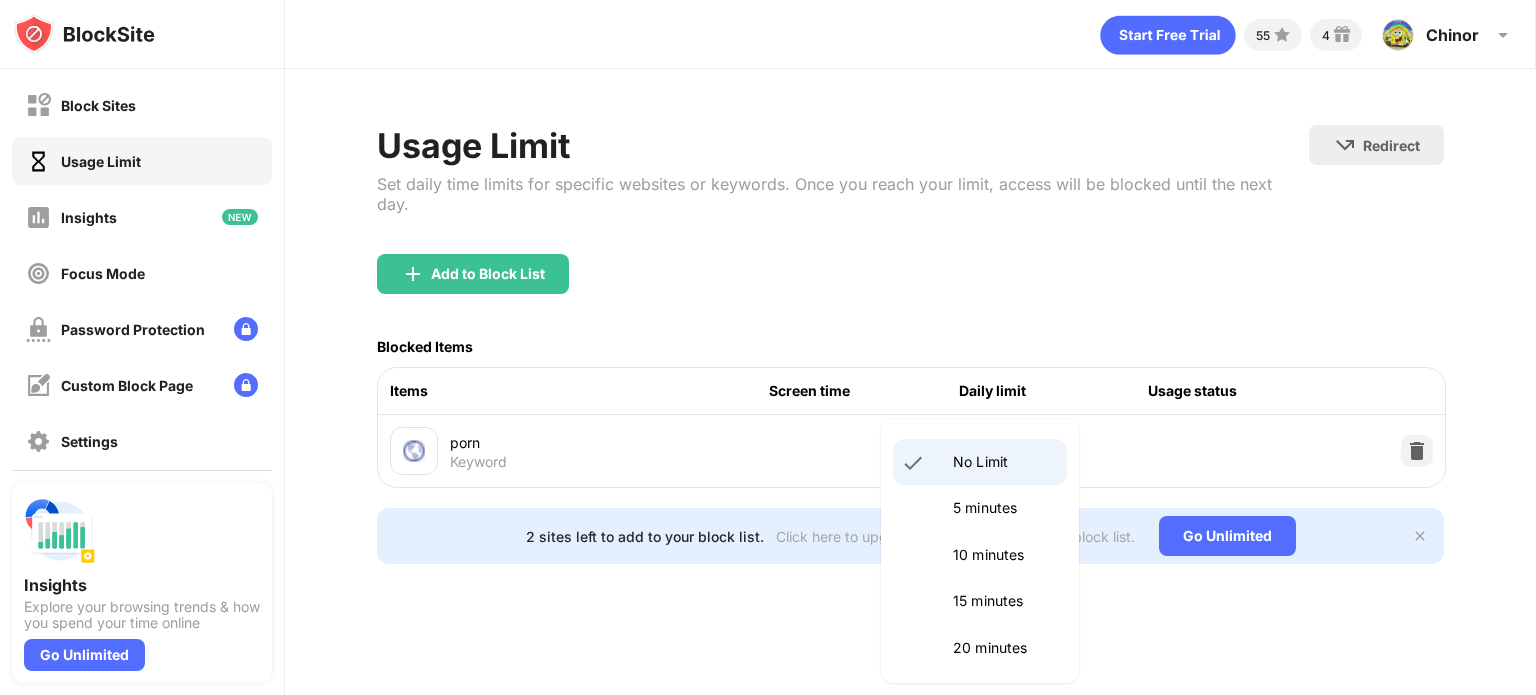 click at bounding box center [768, 347] 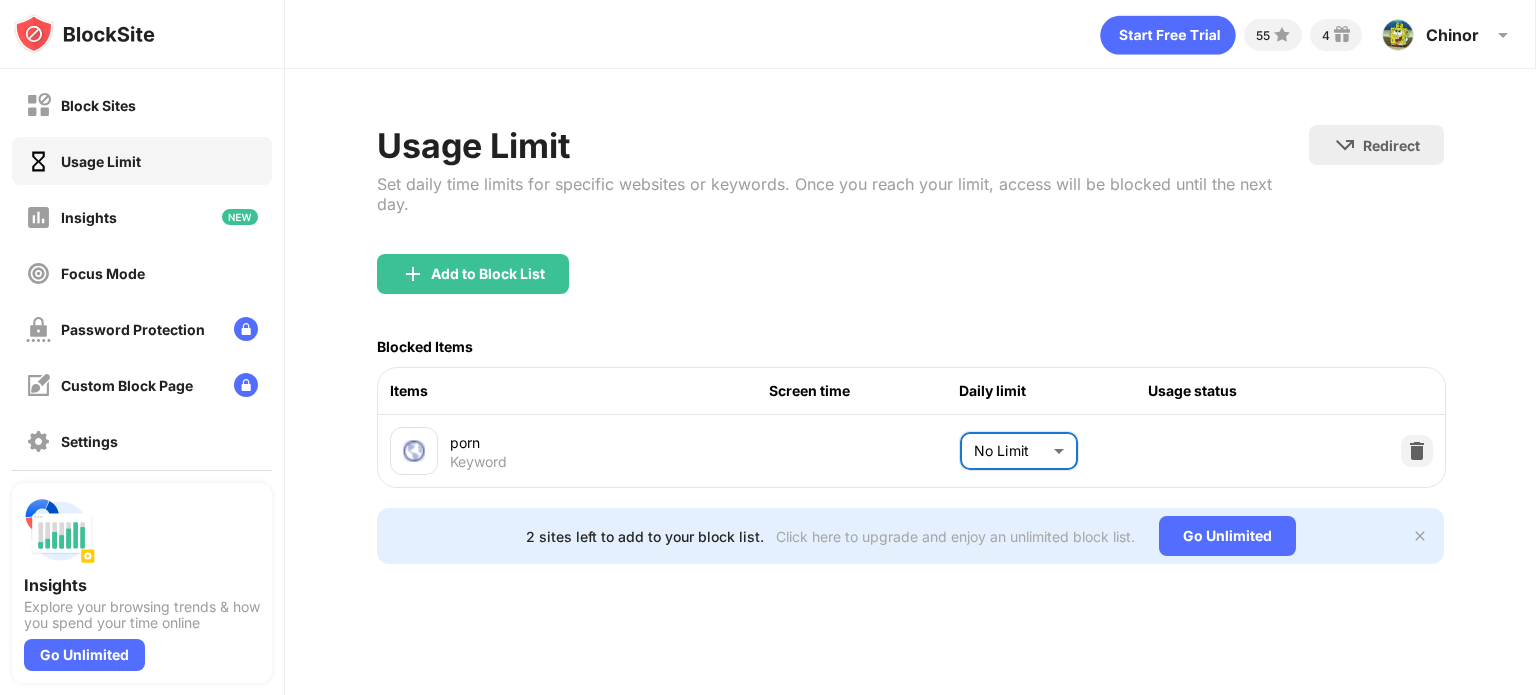click on "Block Sites Usage Limit Insights Focus Mode Password Protection Custom Block Page Settings About Blocking Sync with other devices Disabled Insights Explore your browsing trends & how you spend your time online  Go Unlimited 55 4 Chinor [PERSON_NAME] View Account Insights Premium Rewards Settings Support Log Out Usage Limit Set daily time limits for specific websites or keywords. Once you reach your limit, access will be blocked until the next day. Redirect Choose a site to be redirected to when blocking is active Add to Block List Blocked Items Items Screen time Daily limit Usage status porn Keyword No Limit ******** ​ 2 sites left to add to your block list. Click here to upgrade and enjoy an unlimited block list. Go Unlimited" at bounding box center (768, 347) 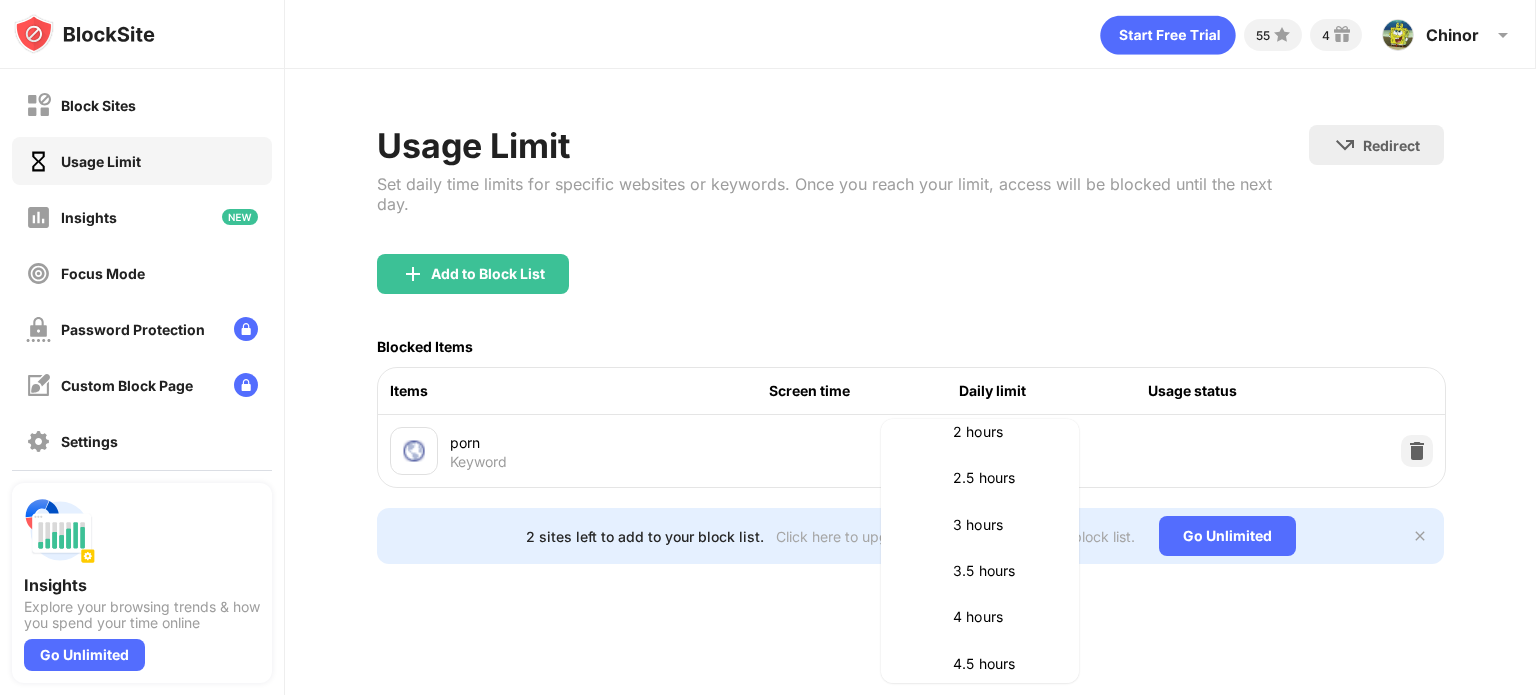 scroll, scrollTop: 0, scrollLeft: 0, axis: both 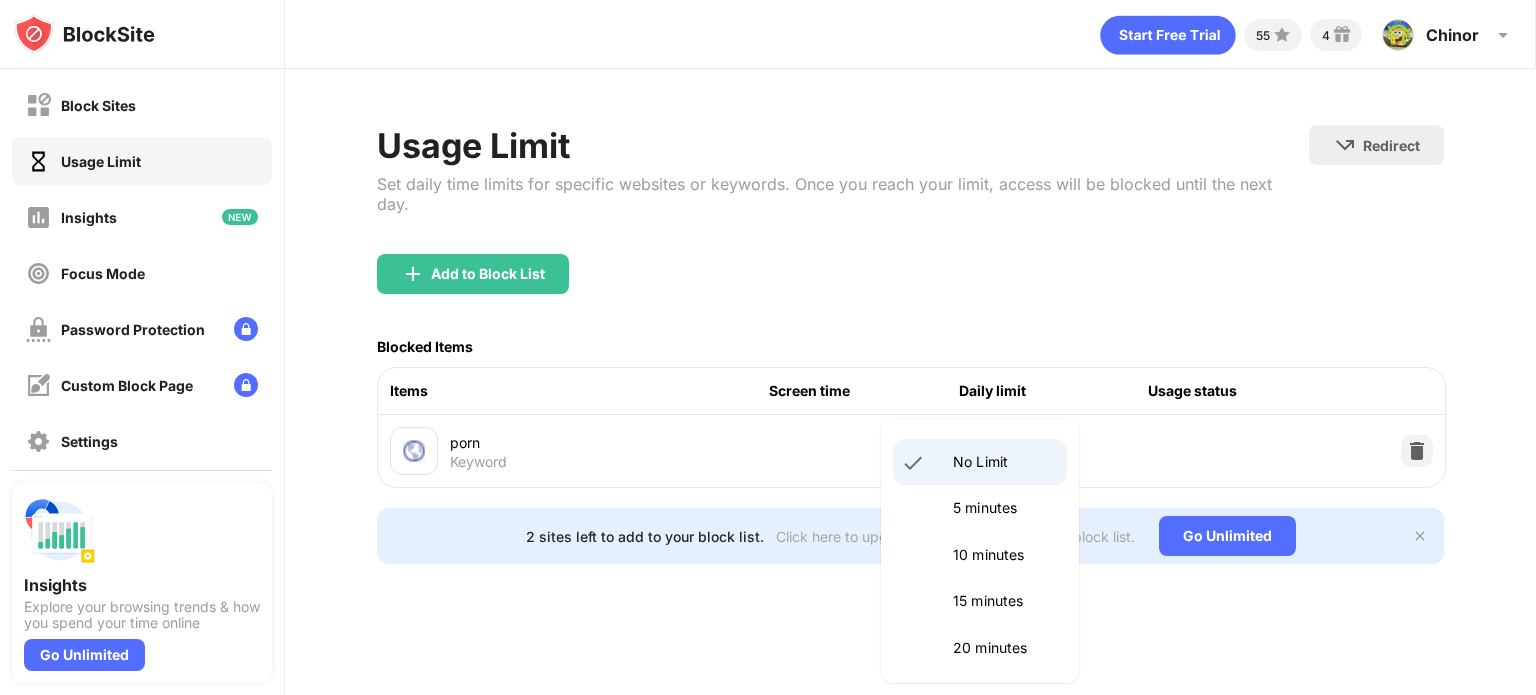 click on "No Limit" at bounding box center (1004, 462) 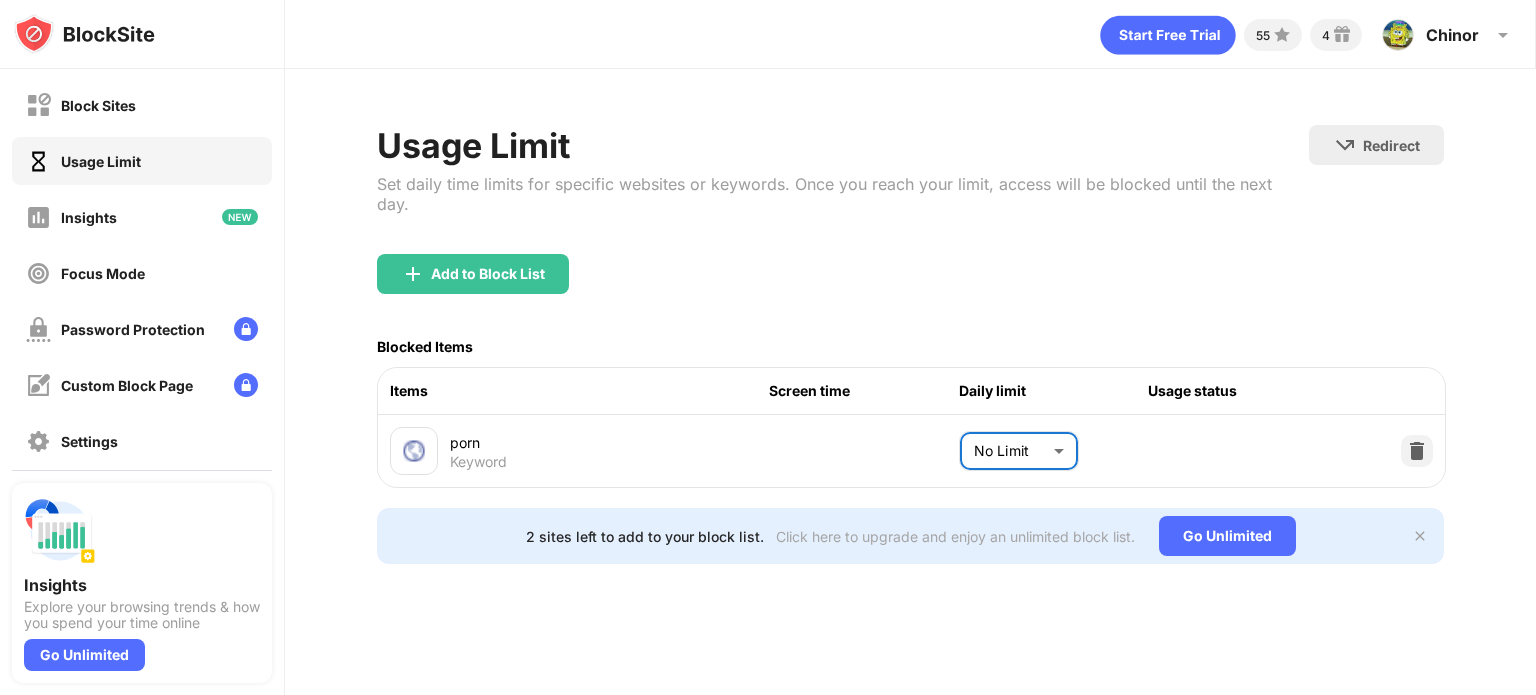 click at bounding box center [1417, 451] 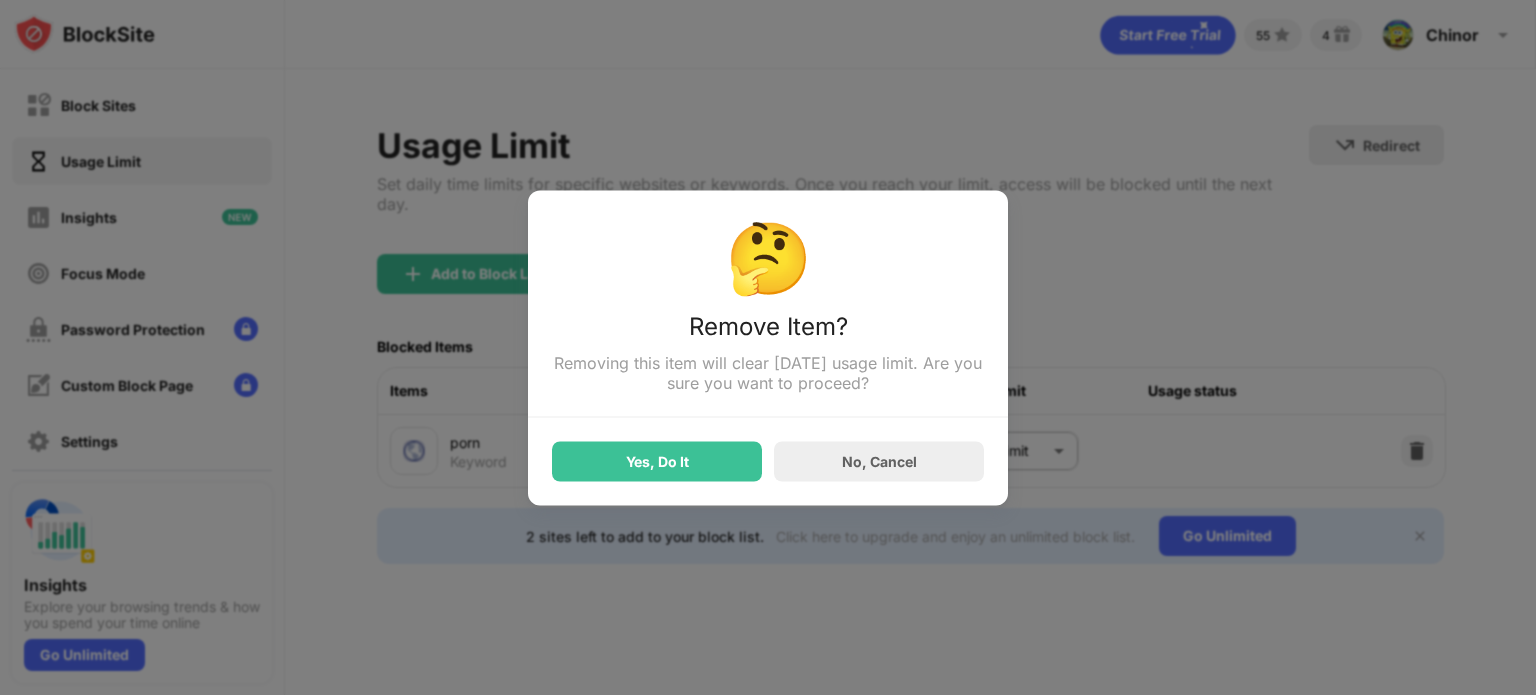 click on "No, Cancel" at bounding box center (879, 461) 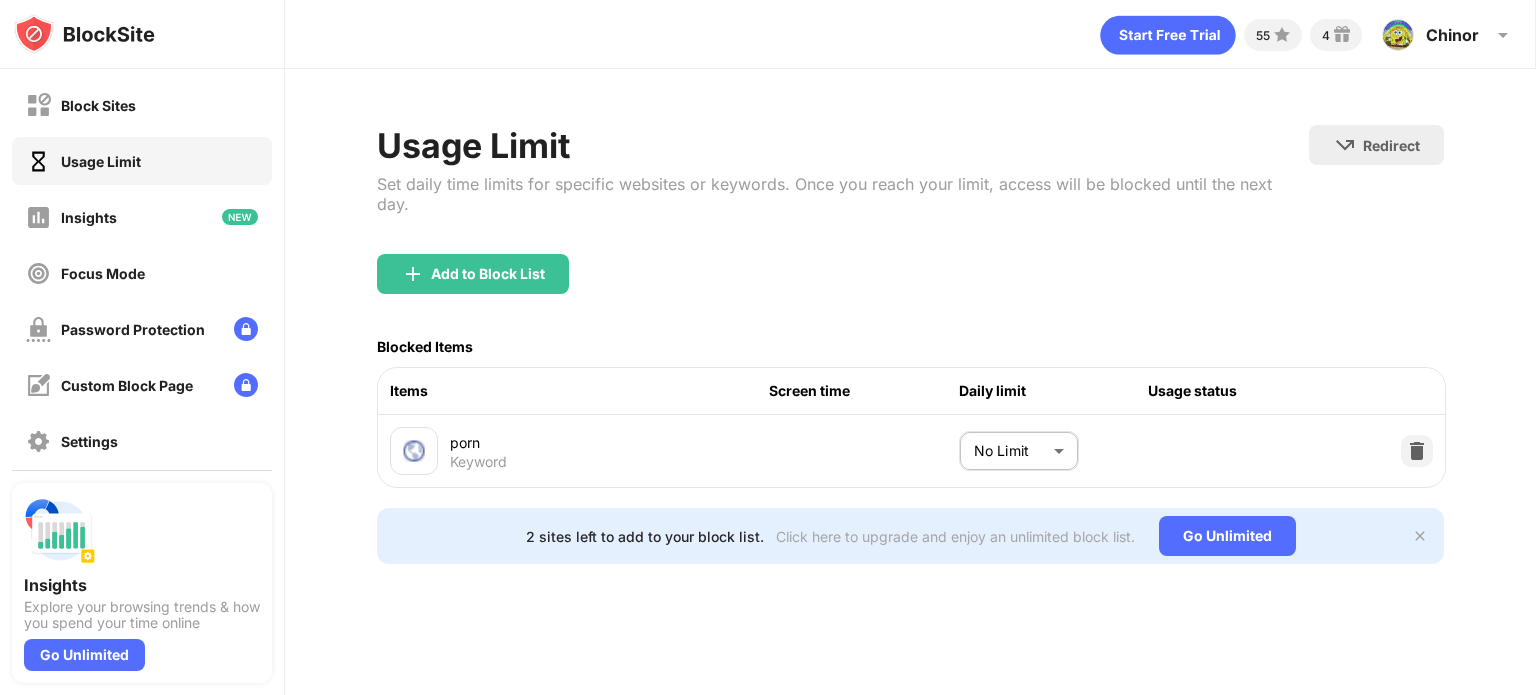 click on "Add to Block List" at bounding box center (473, 274) 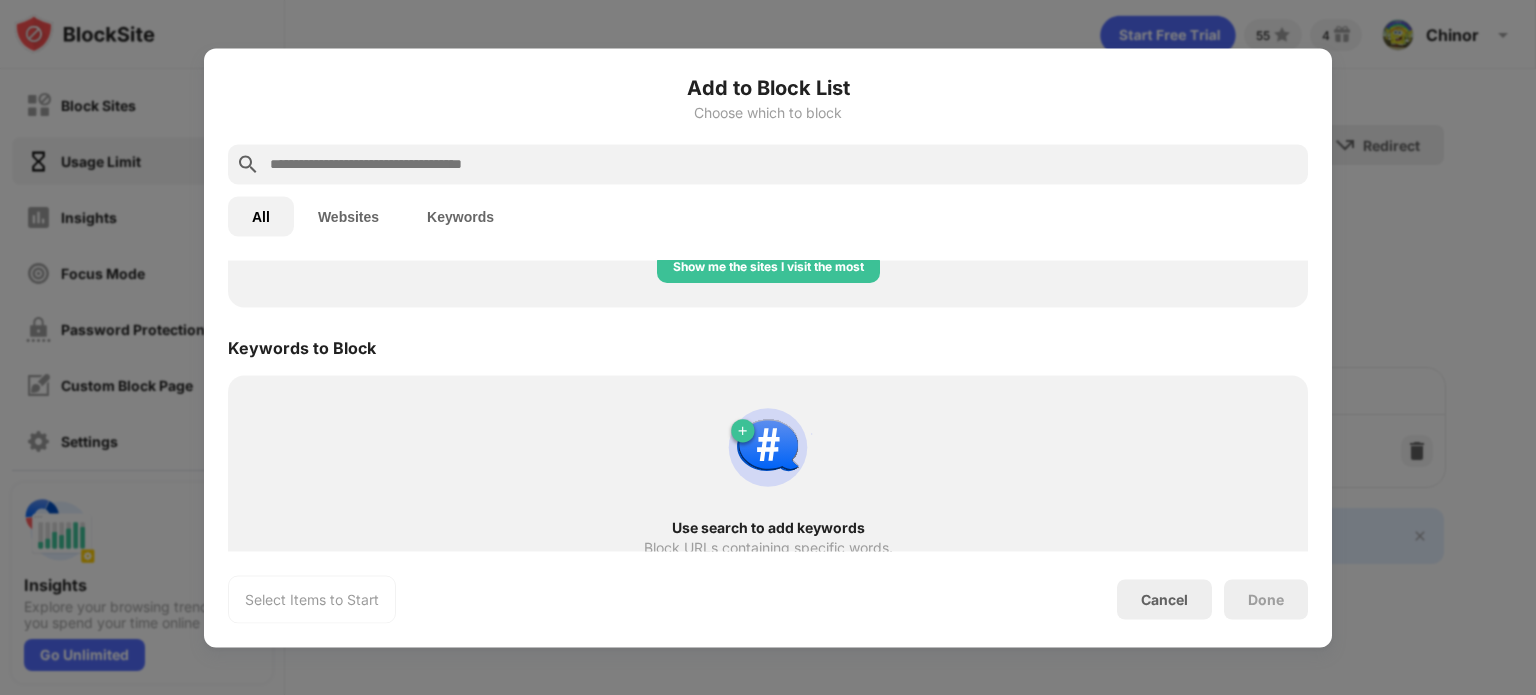 scroll, scrollTop: 708, scrollLeft: 0, axis: vertical 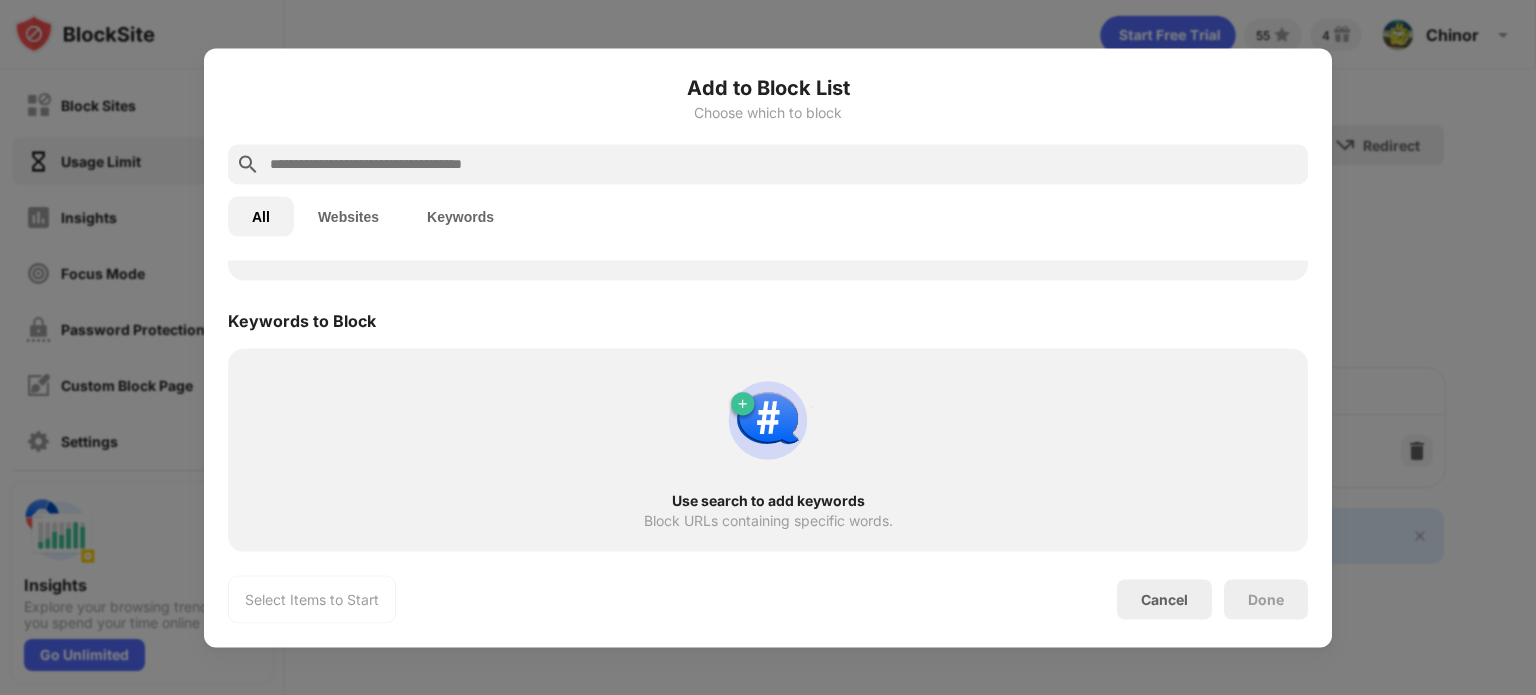 click at bounding box center [784, 164] 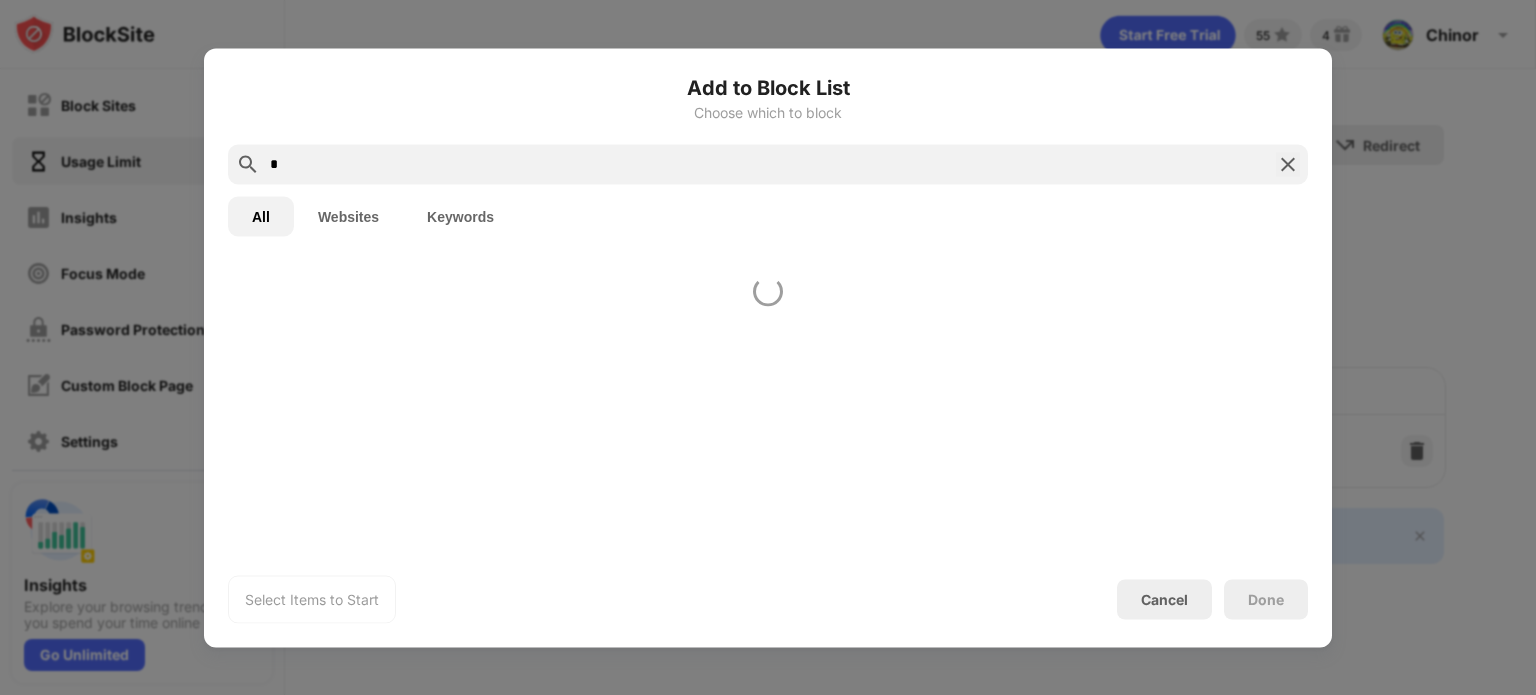 scroll, scrollTop: 0, scrollLeft: 0, axis: both 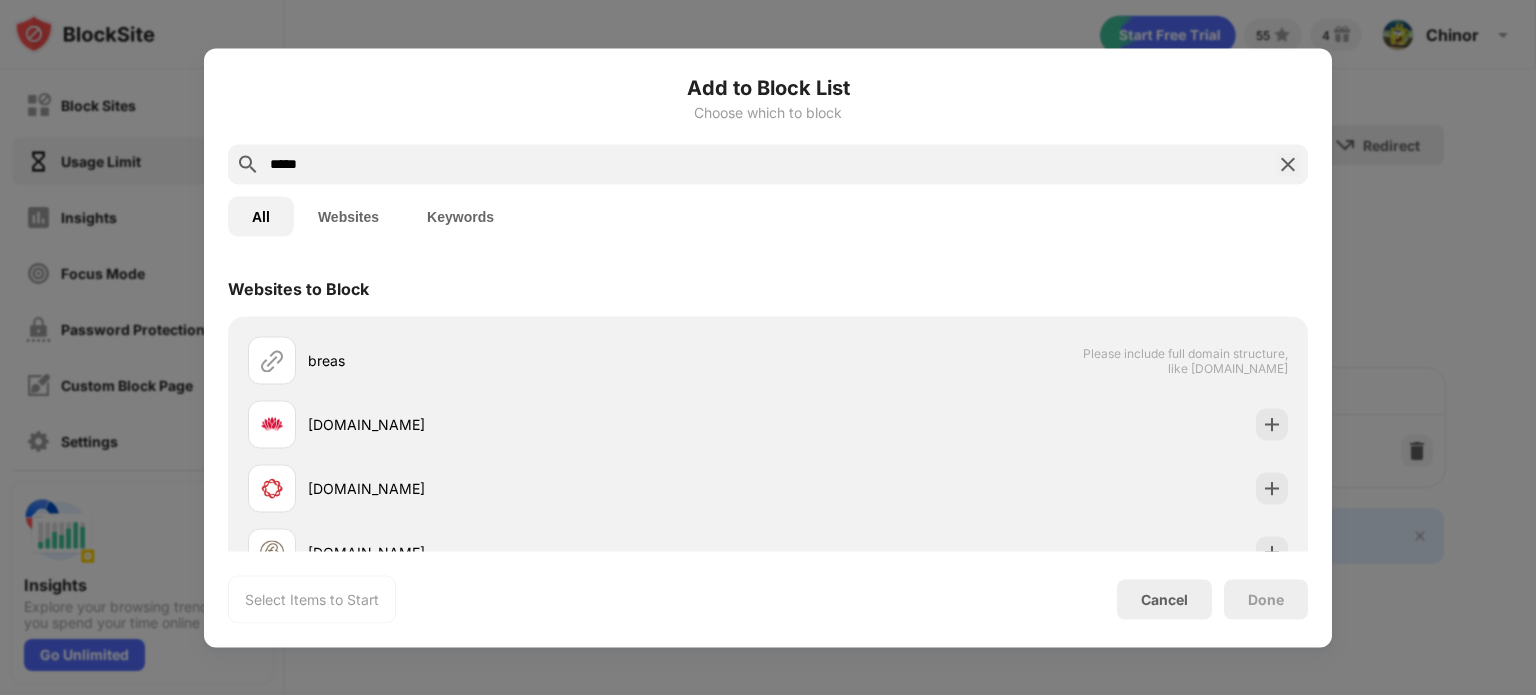 drag, startPoint x: 1324, startPoint y: 193, endPoint x: 1296, endPoint y: 233, distance: 48.82622 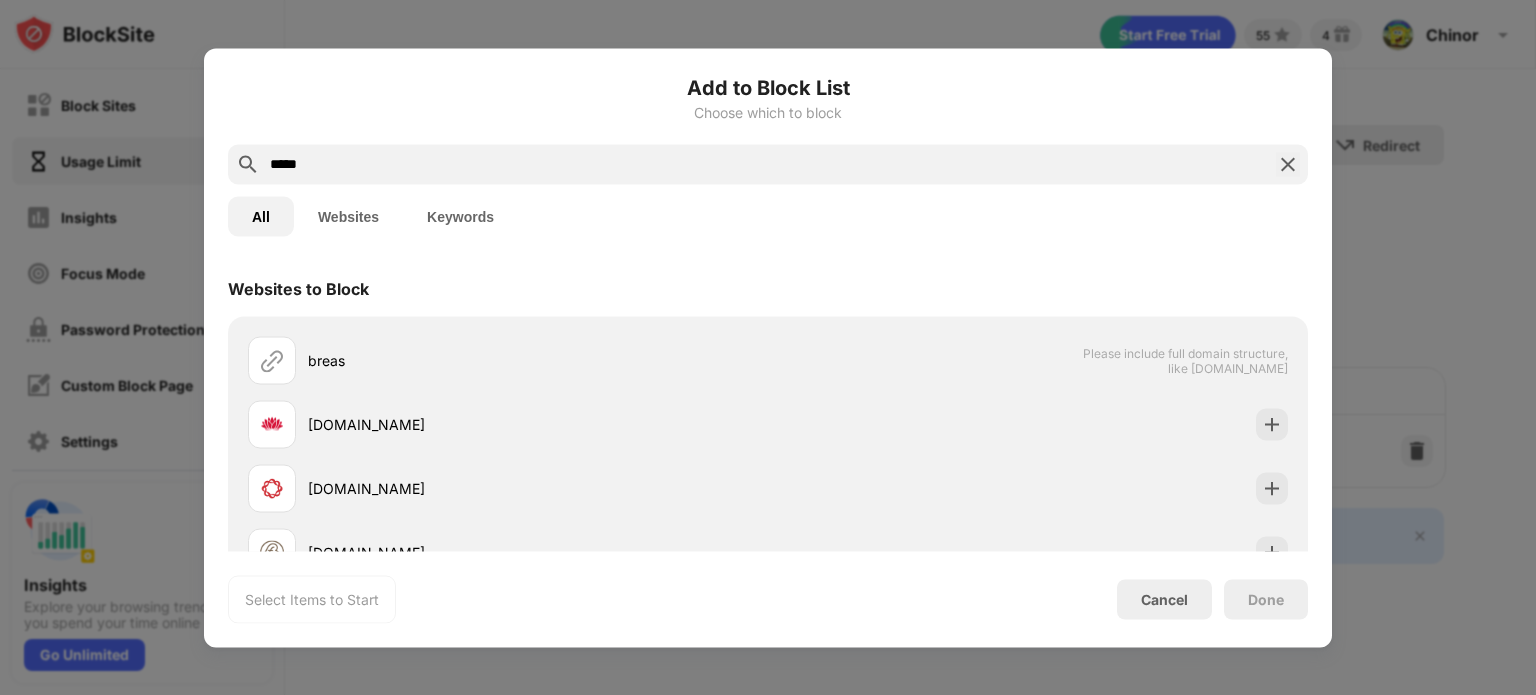 click on "Add to Block List Choose which to block ***** All Websites Keywords Websites to Block breas Please include full domain structure, like [DOMAIN_NAME] [DOMAIN_NAME] [DOMAIN_NAME] [DOMAIN_NAME] [DOMAIN_NAME] [DOMAIN_NAME] Keywords to Block b breas Select Items to Start Cancel Done" at bounding box center [768, 347] 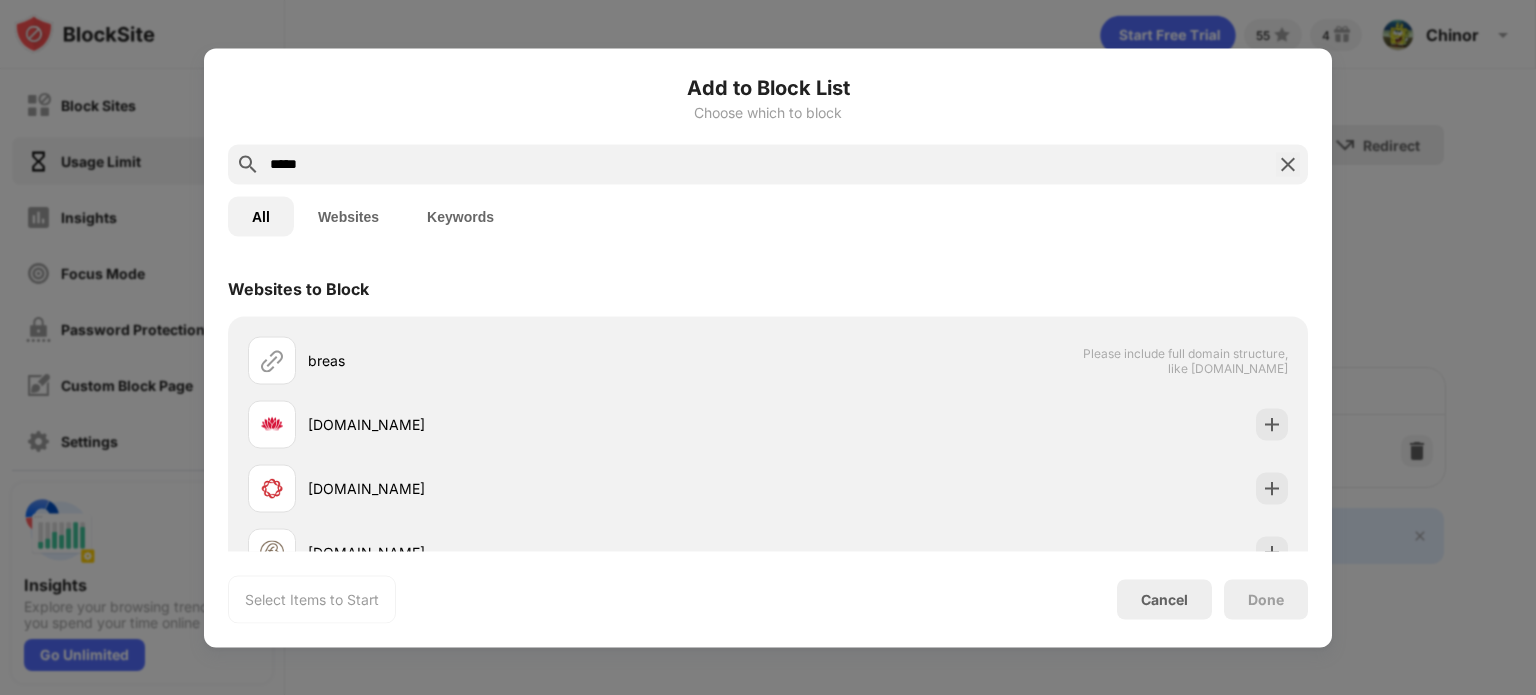 click on "All Websites Keywords" at bounding box center (768, 216) 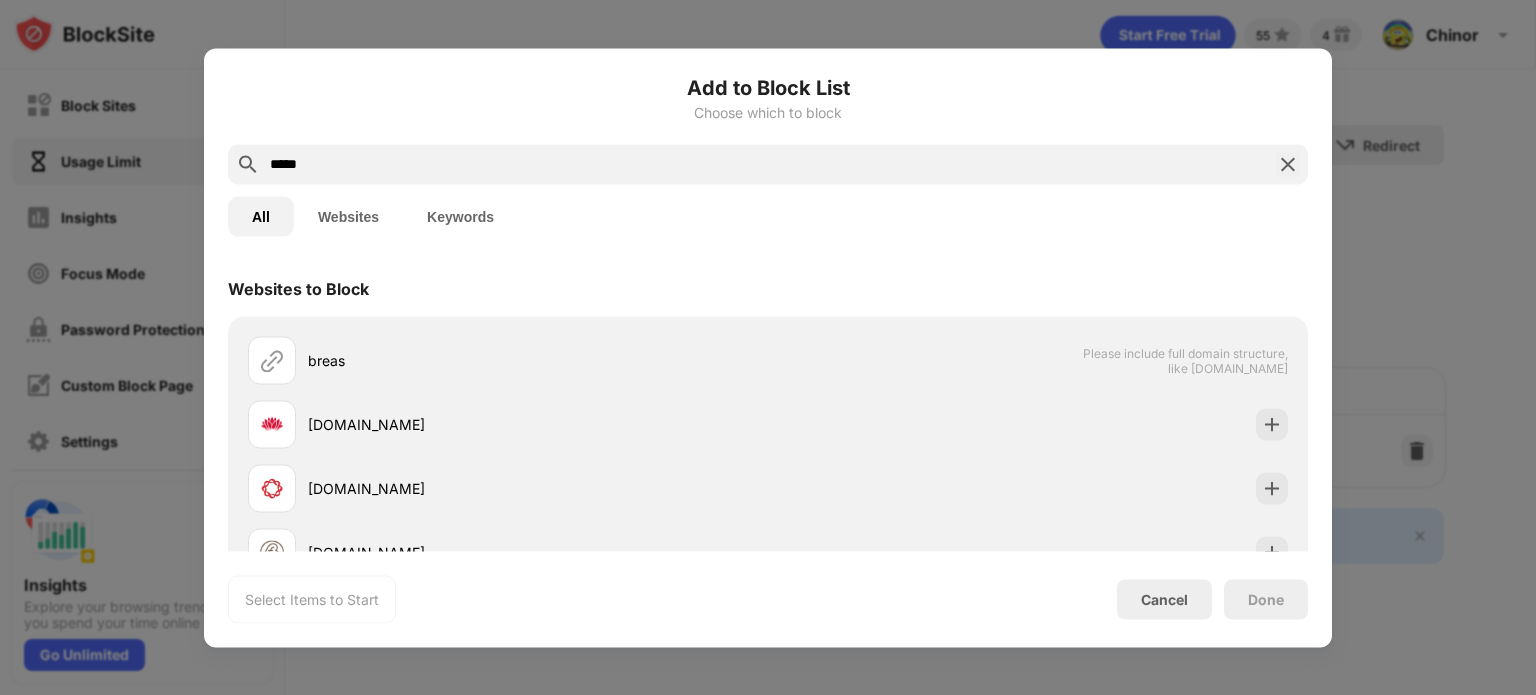 click on "Websites to Block" at bounding box center (768, 288) 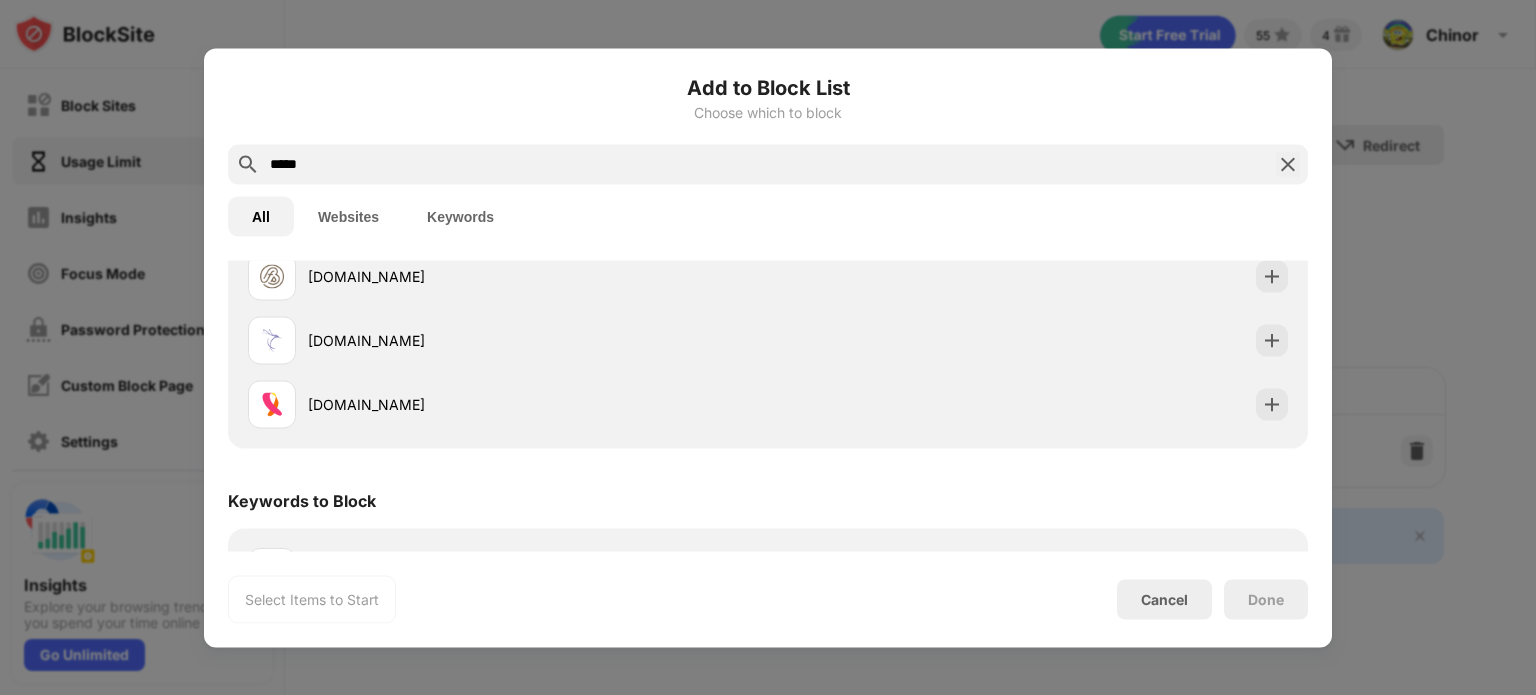 scroll, scrollTop: 340, scrollLeft: 0, axis: vertical 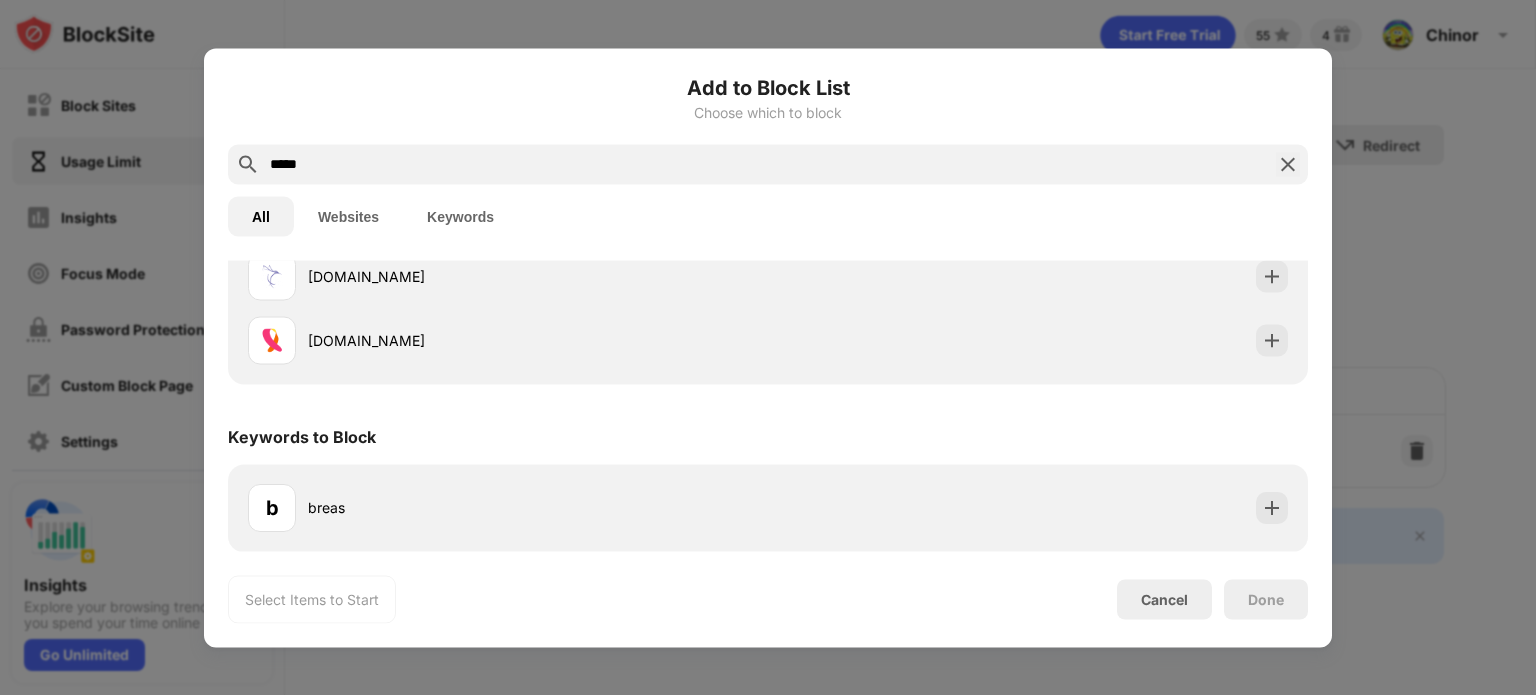 click on "*****" at bounding box center [768, 164] 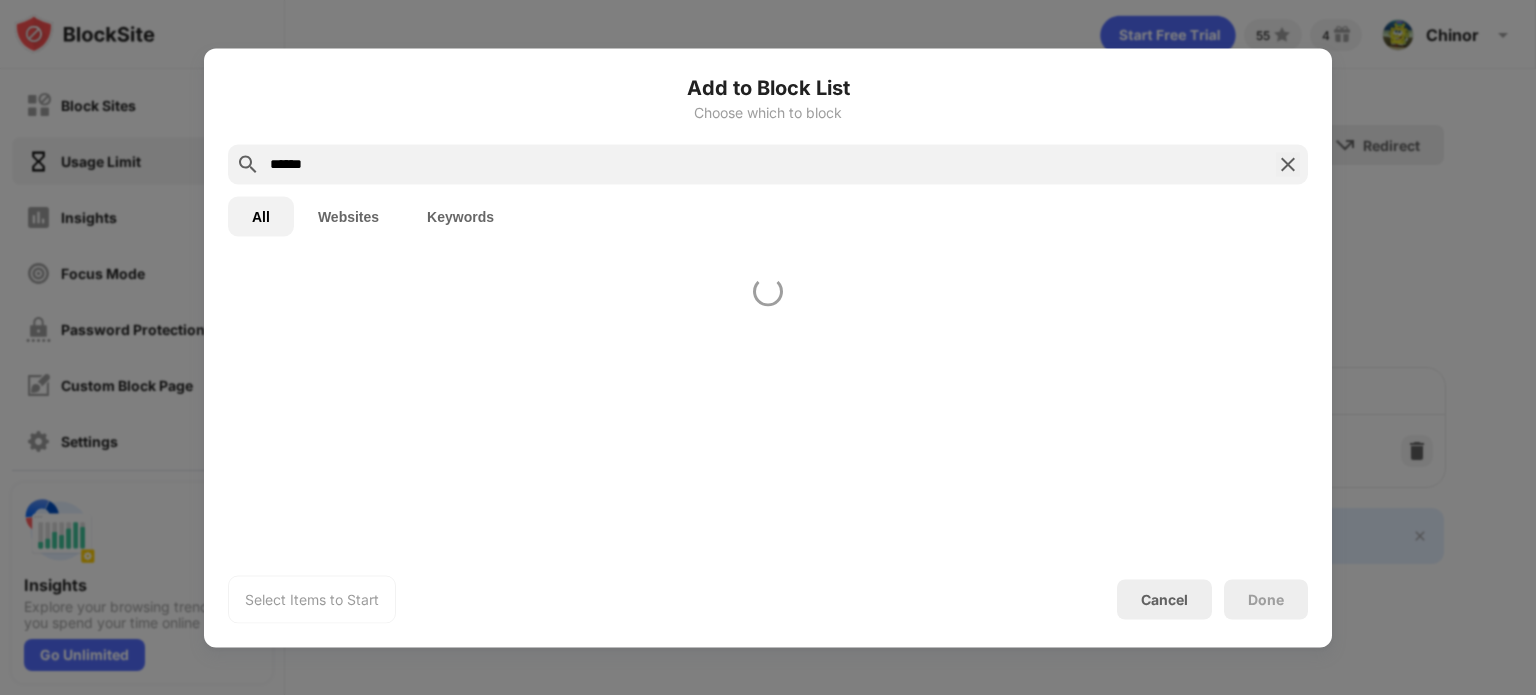 scroll, scrollTop: 0, scrollLeft: 0, axis: both 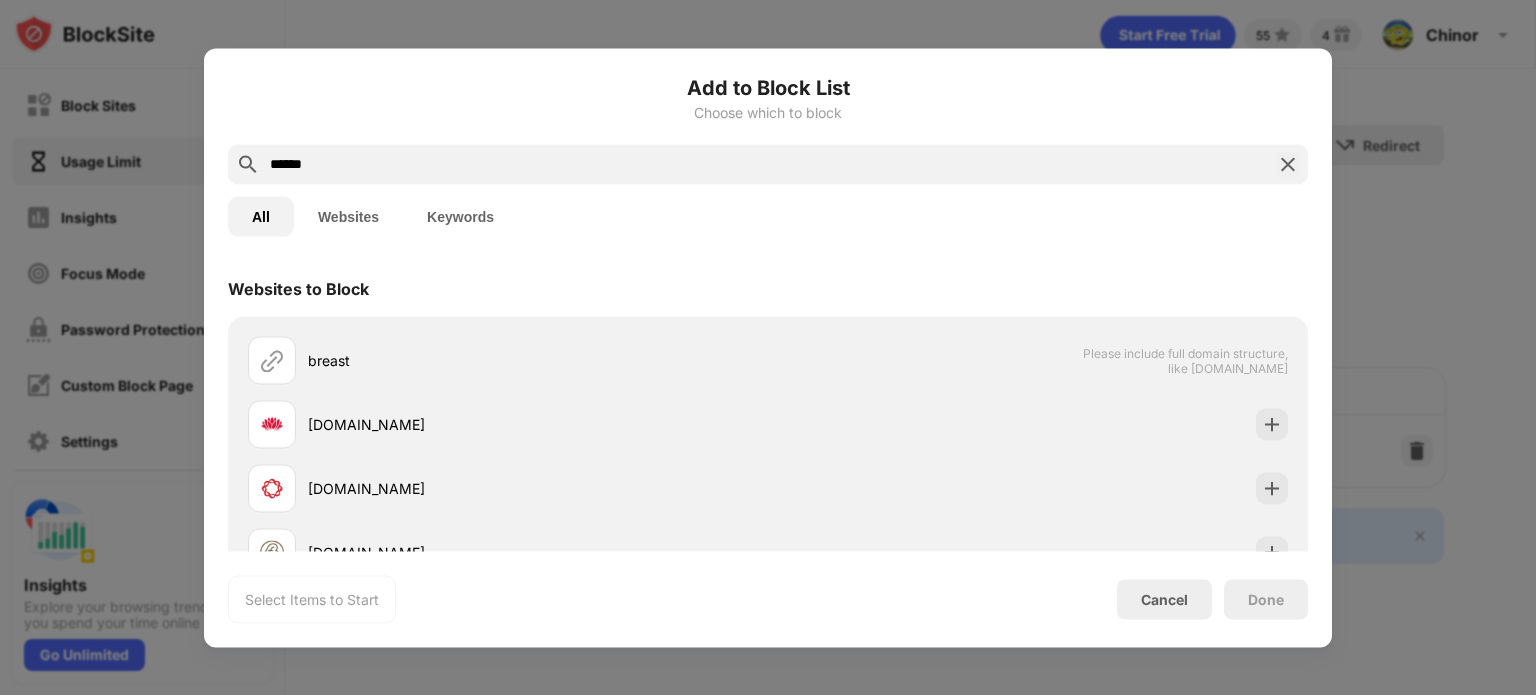 type on "******" 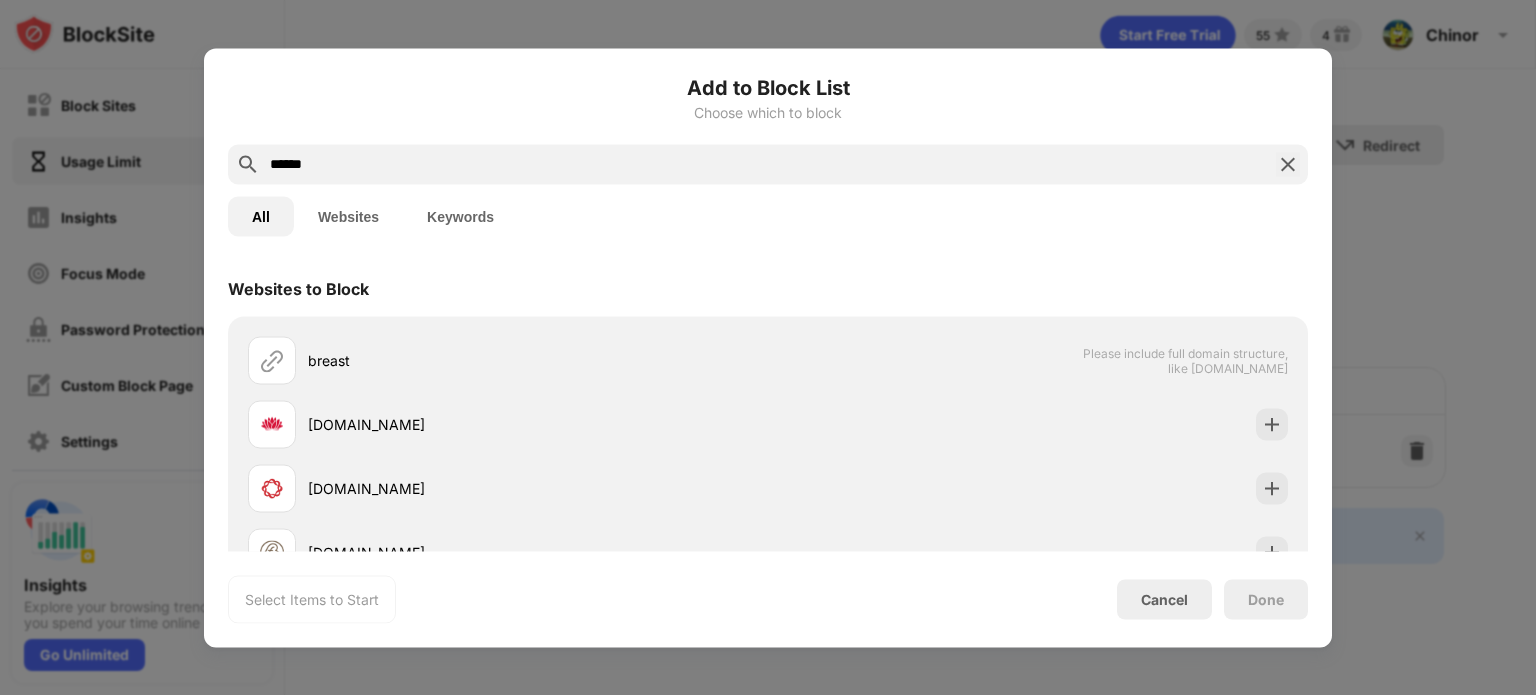 click on "Websites to Block" at bounding box center (768, 288) 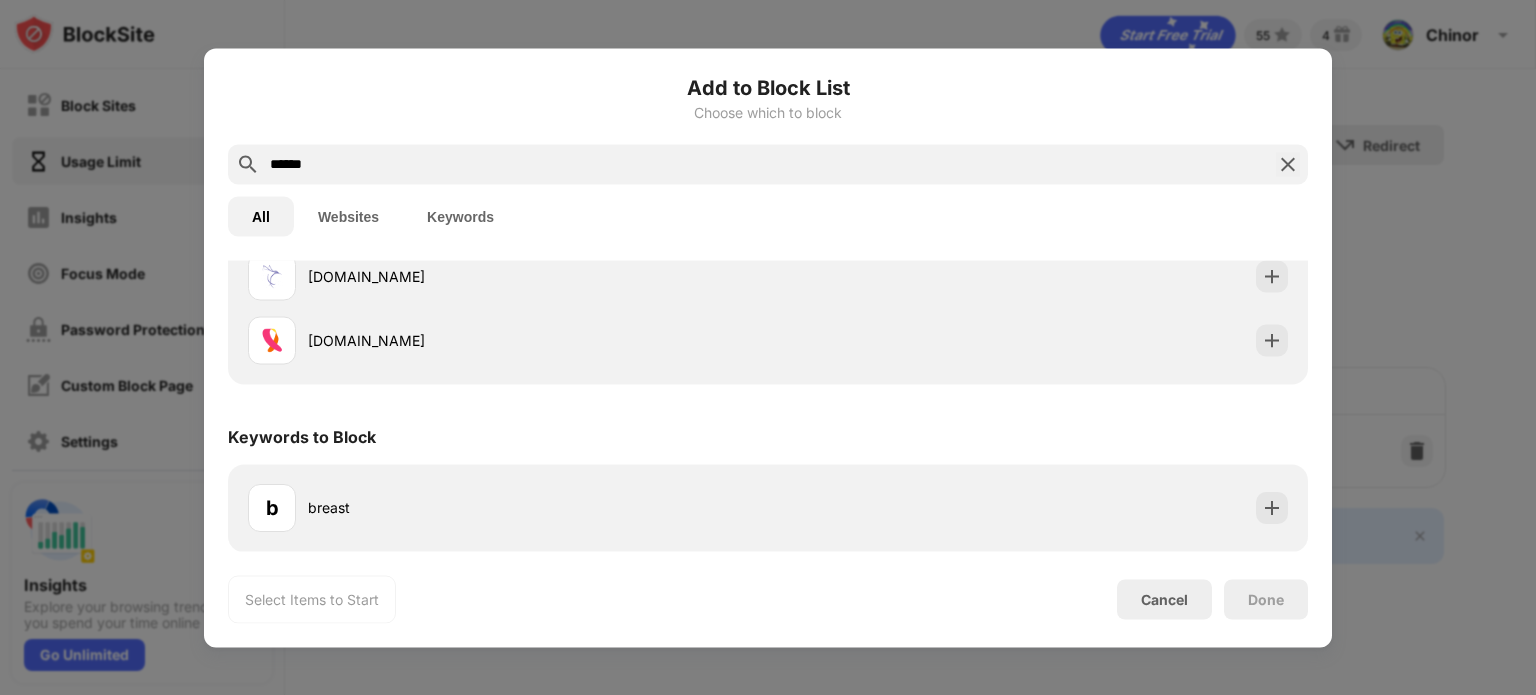 scroll, scrollTop: 340, scrollLeft: 0, axis: vertical 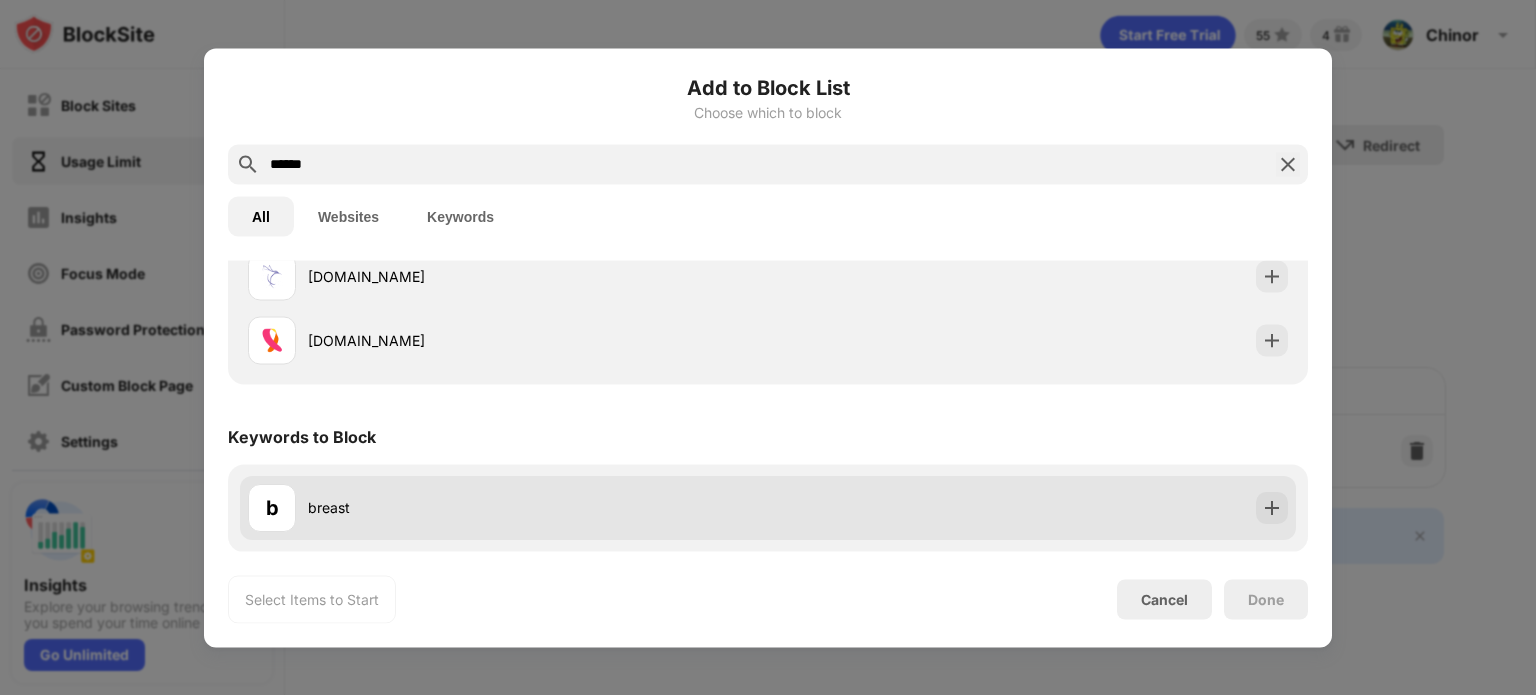 click on "b breast" at bounding box center (508, 508) 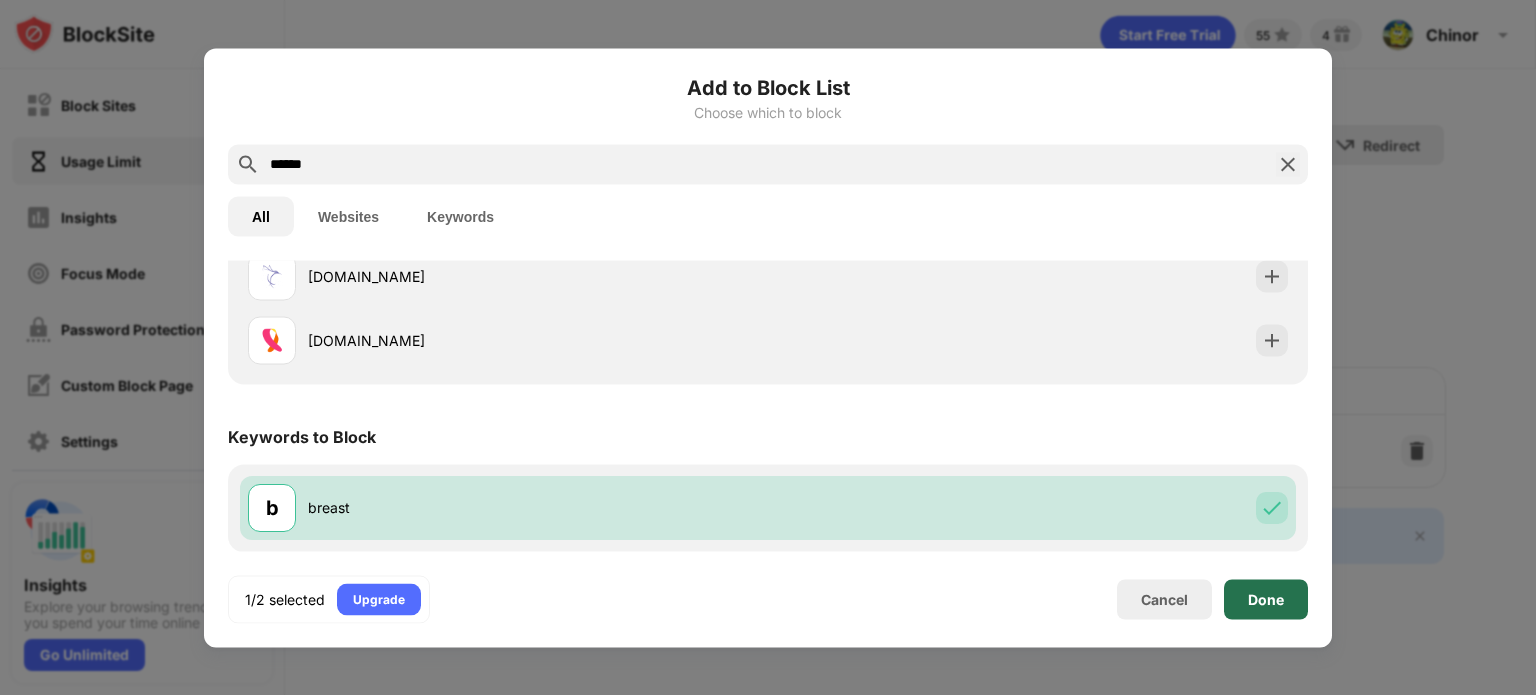 click on "Done" at bounding box center (1266, 599) 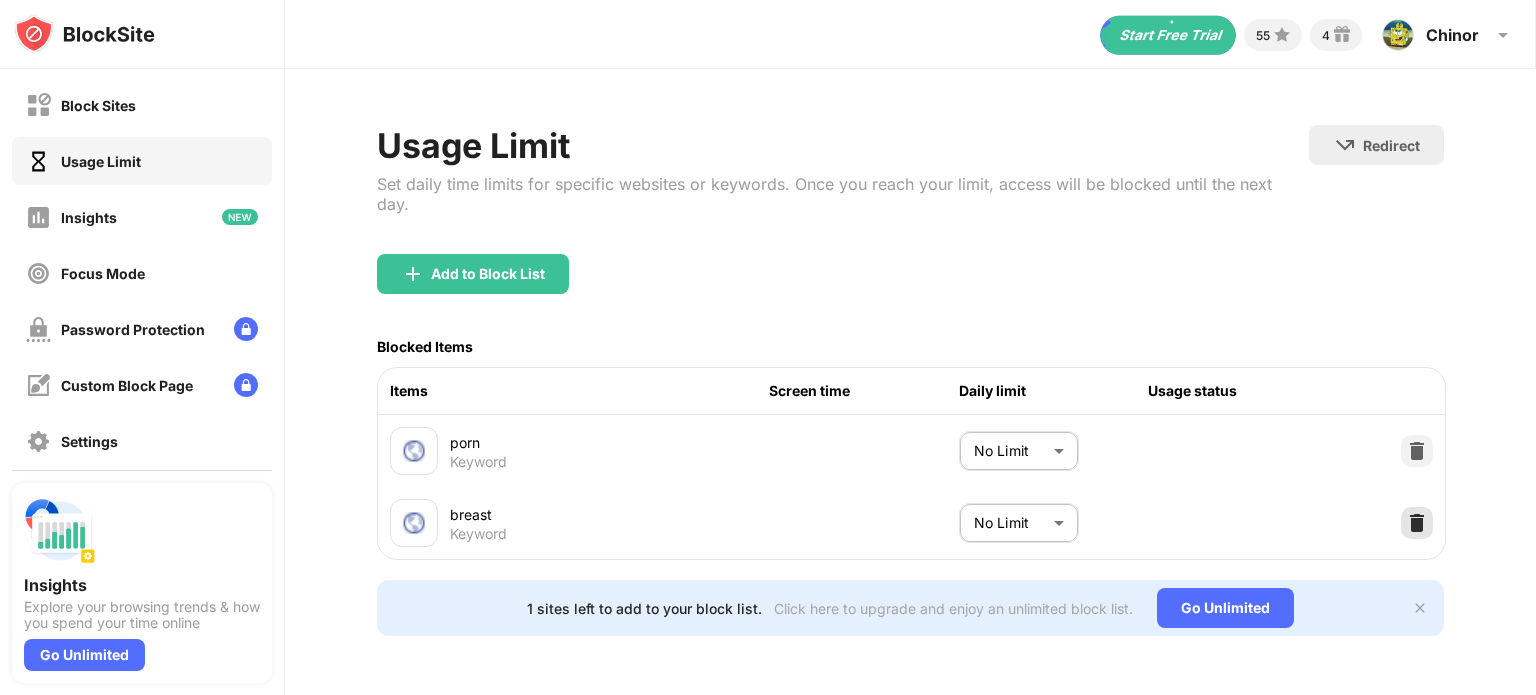 click at bounding box center (1417, 523) 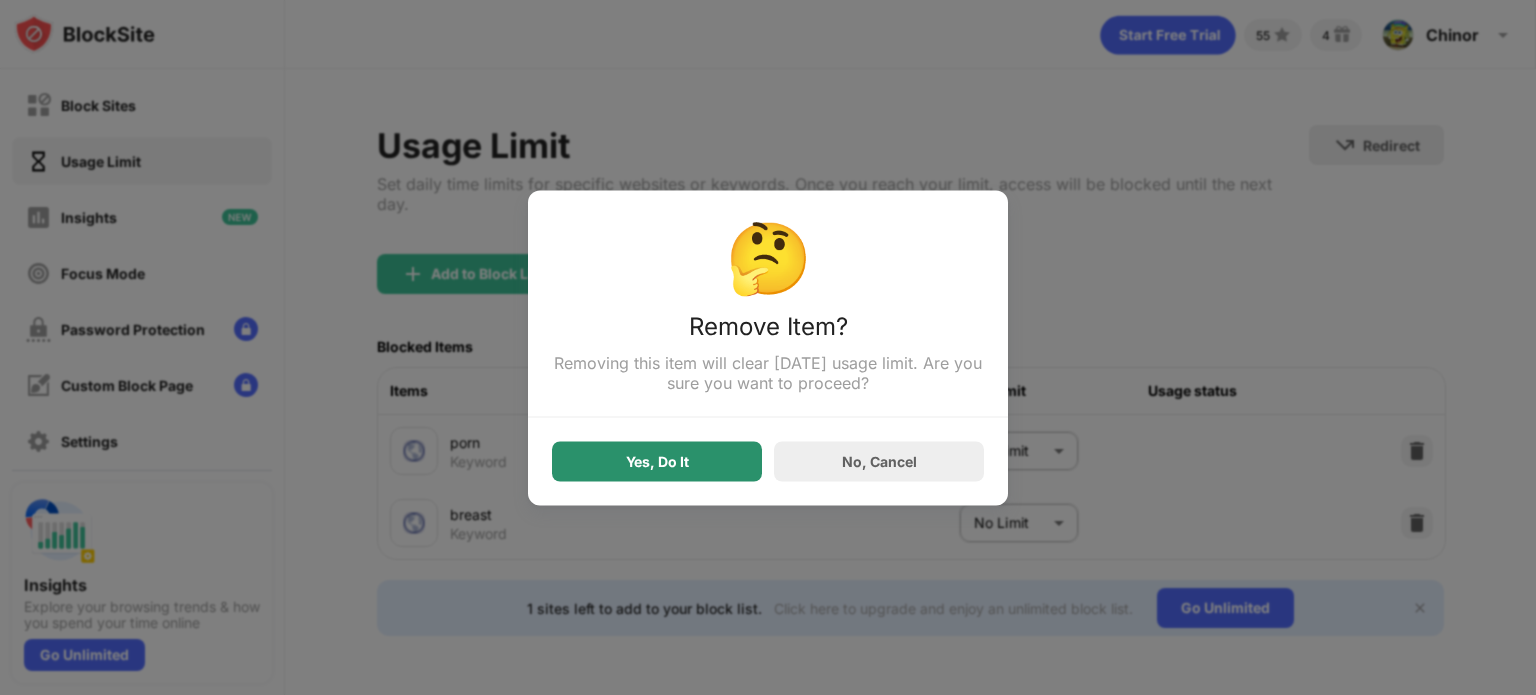 click on "Yes, Do It" at bounding box center (657, 461) 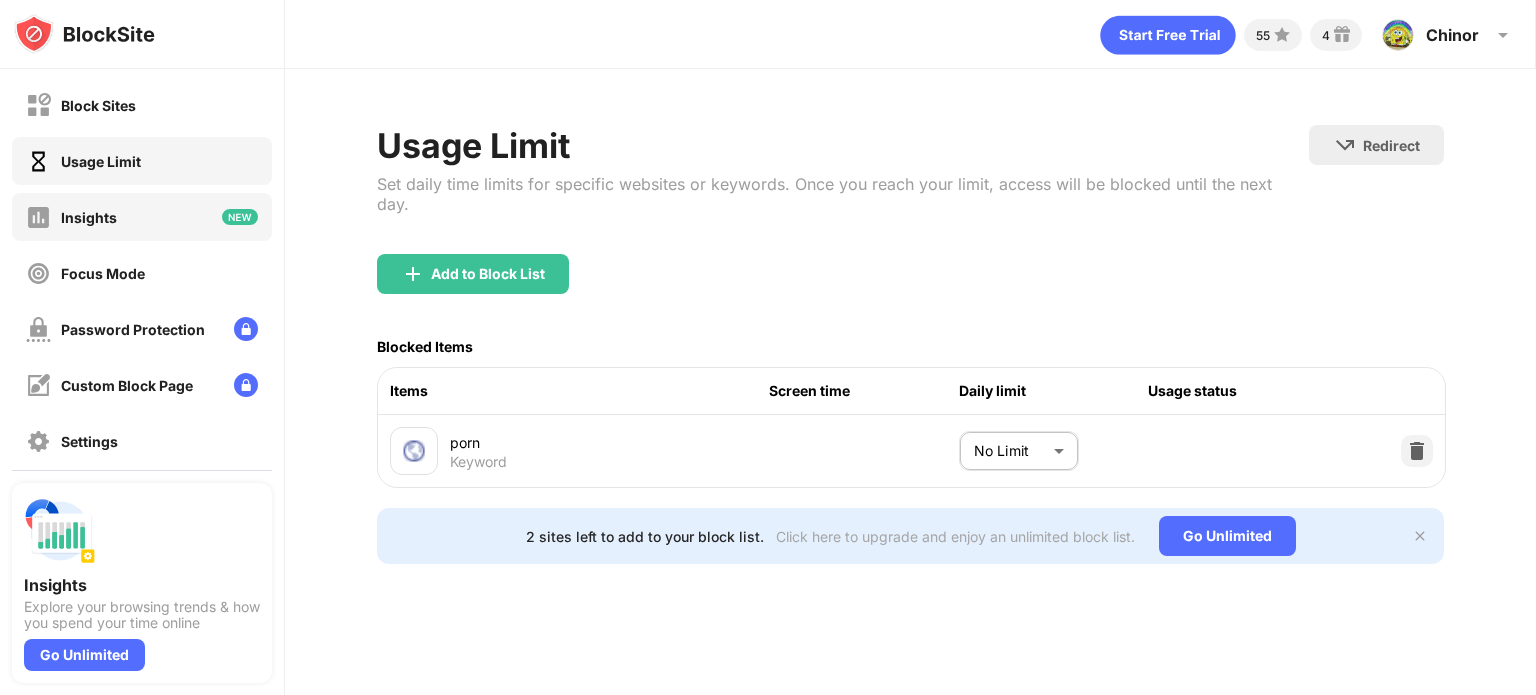 click on "Insights" at bounding box center (142, 217) 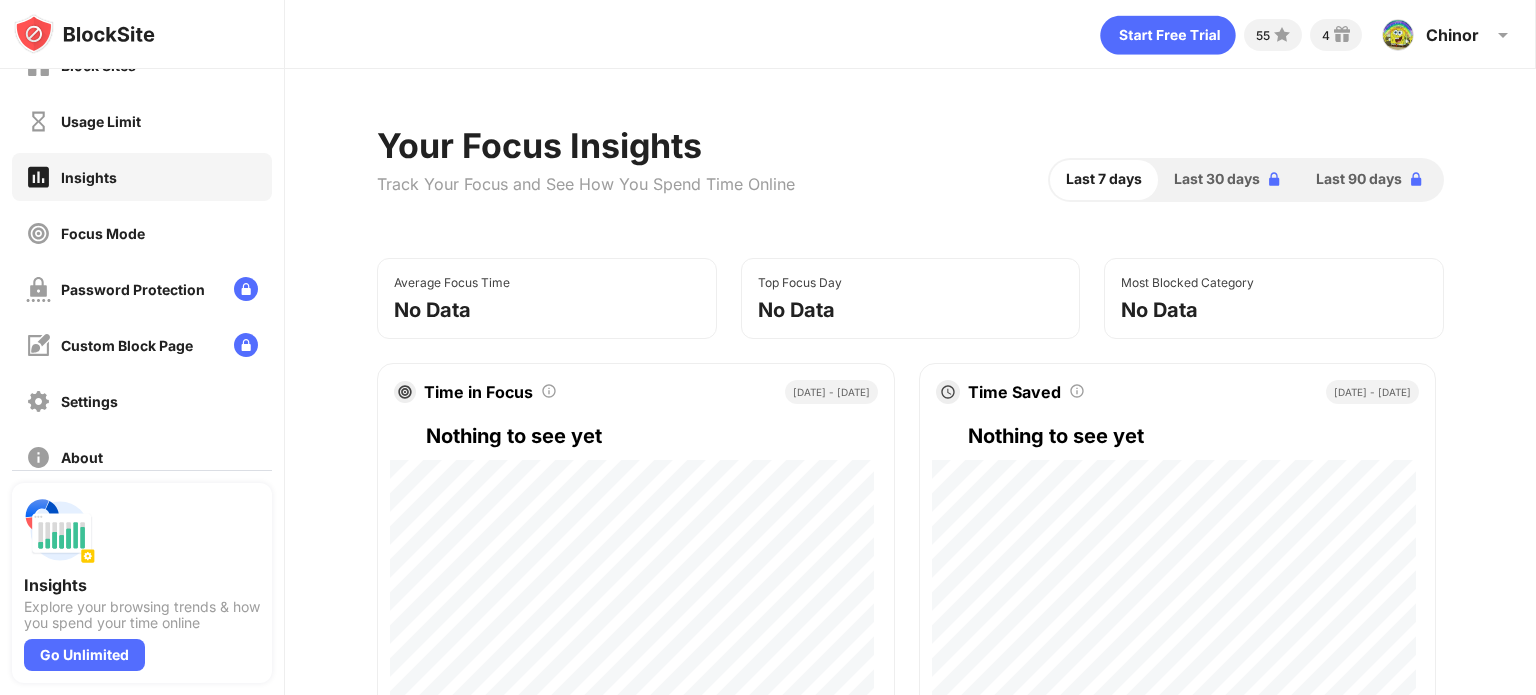 scroll, scrollTop: 183, scrollLeft: 0, axis: vertical 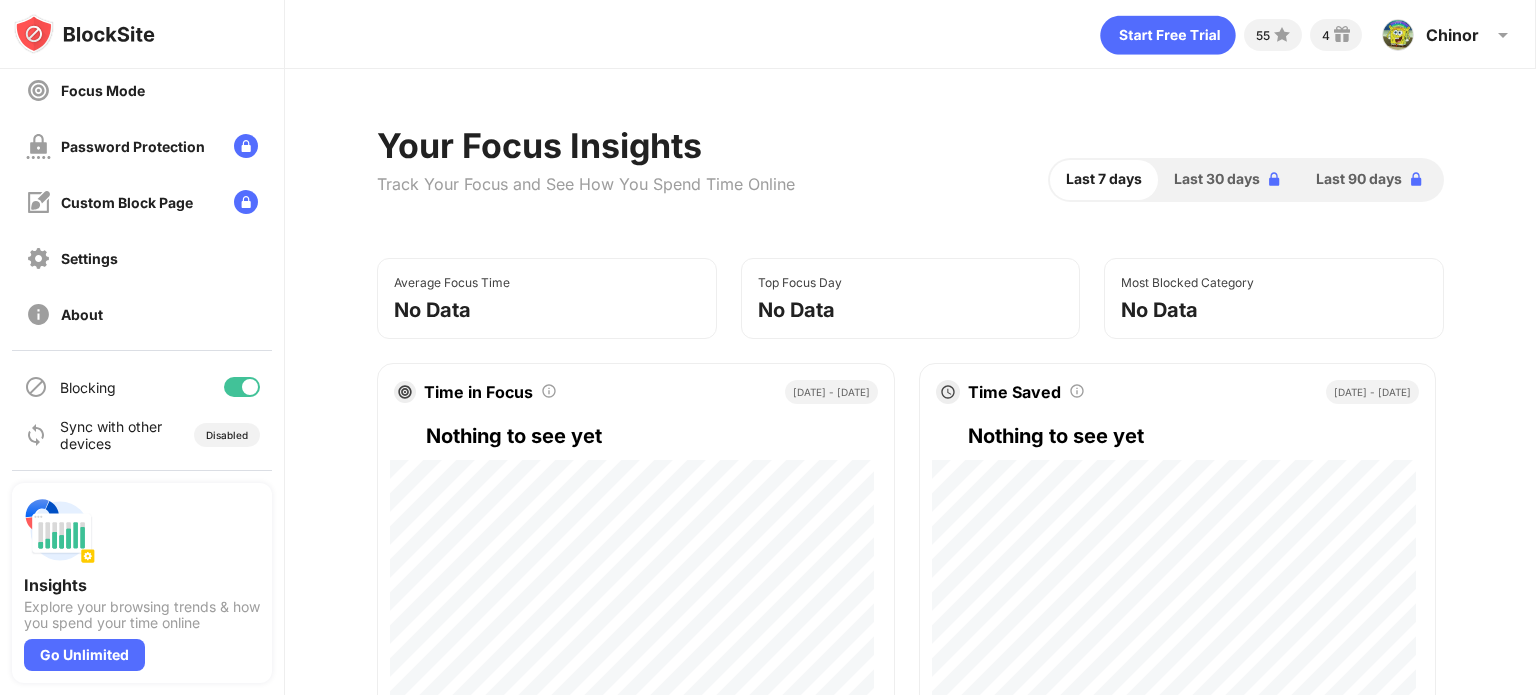 click on "Time in Focus Total time spent using Focus Mode [DATE] - [DATE]" at bounding box center [635, 392] 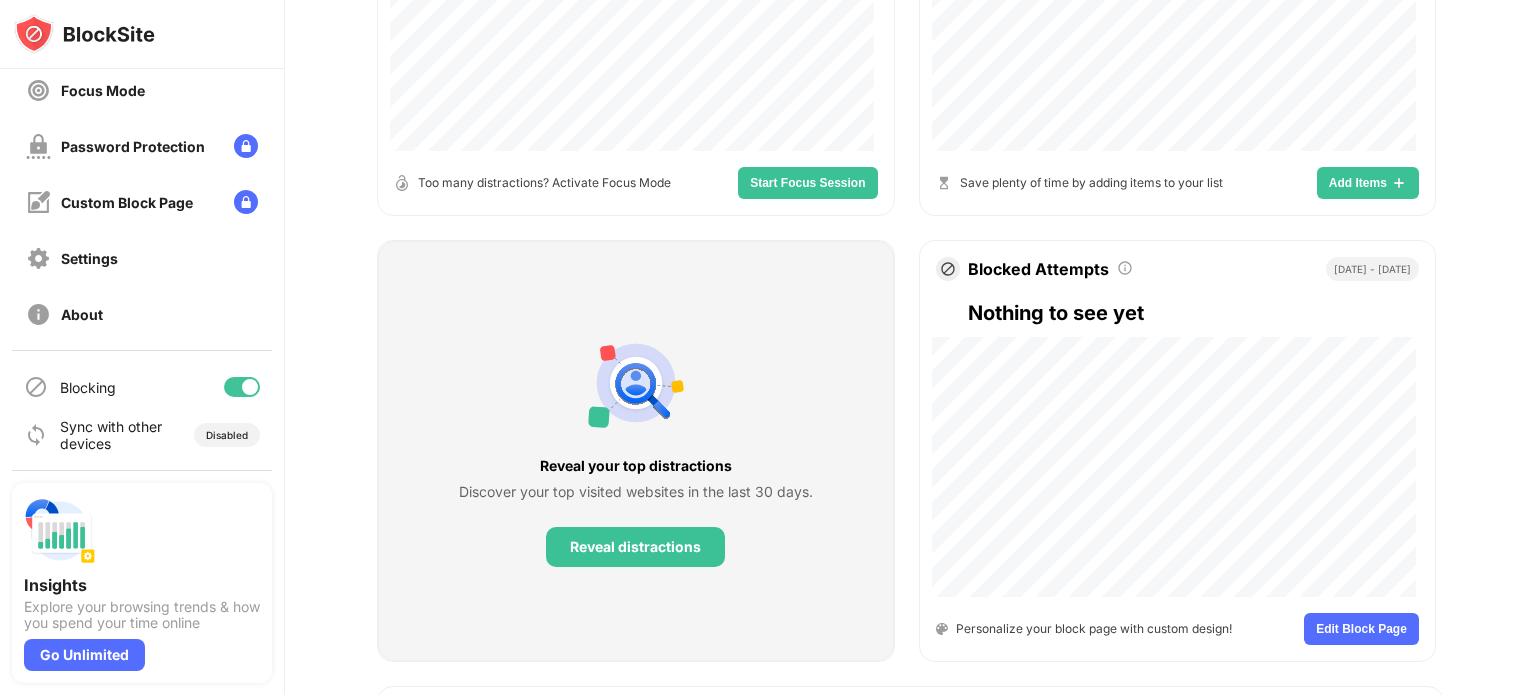 scroll, scrollTop: 594, scrollLeft: 0, axis: vertical 